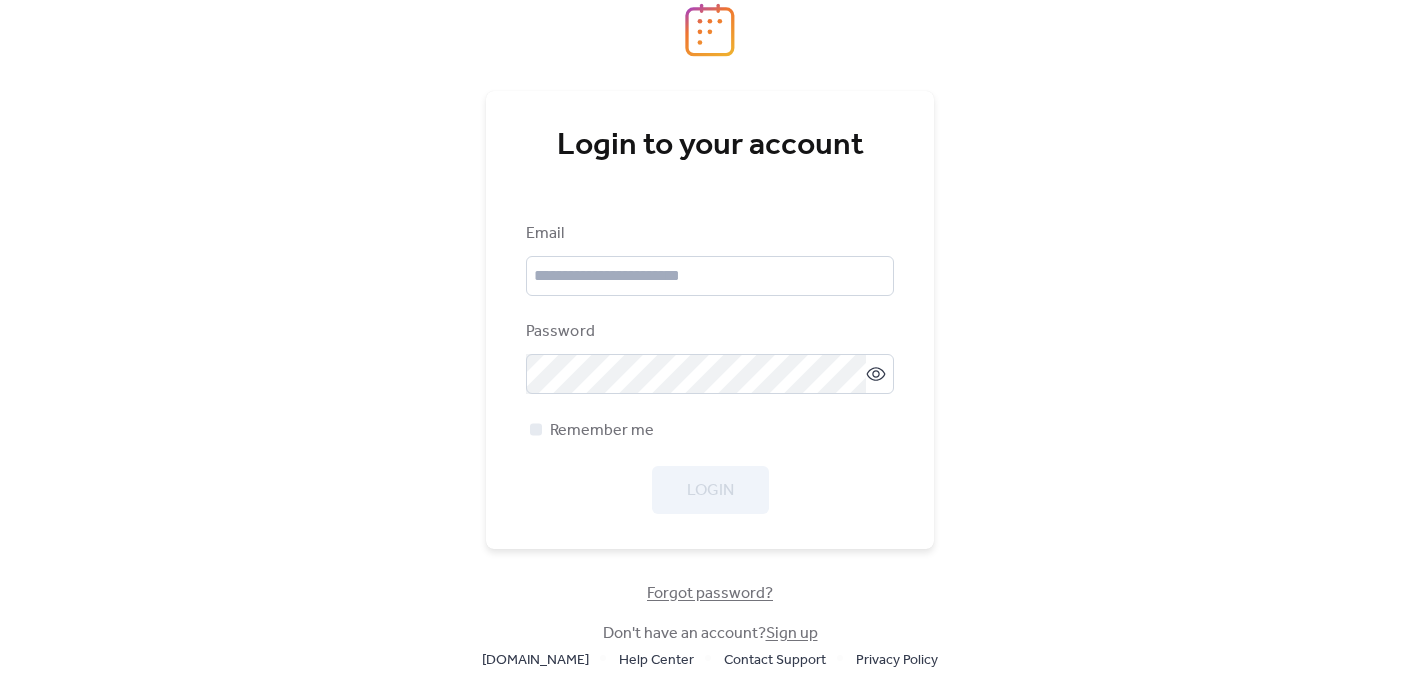 scroll, scrollTop: 0, scrollLeft: 0, axis: both 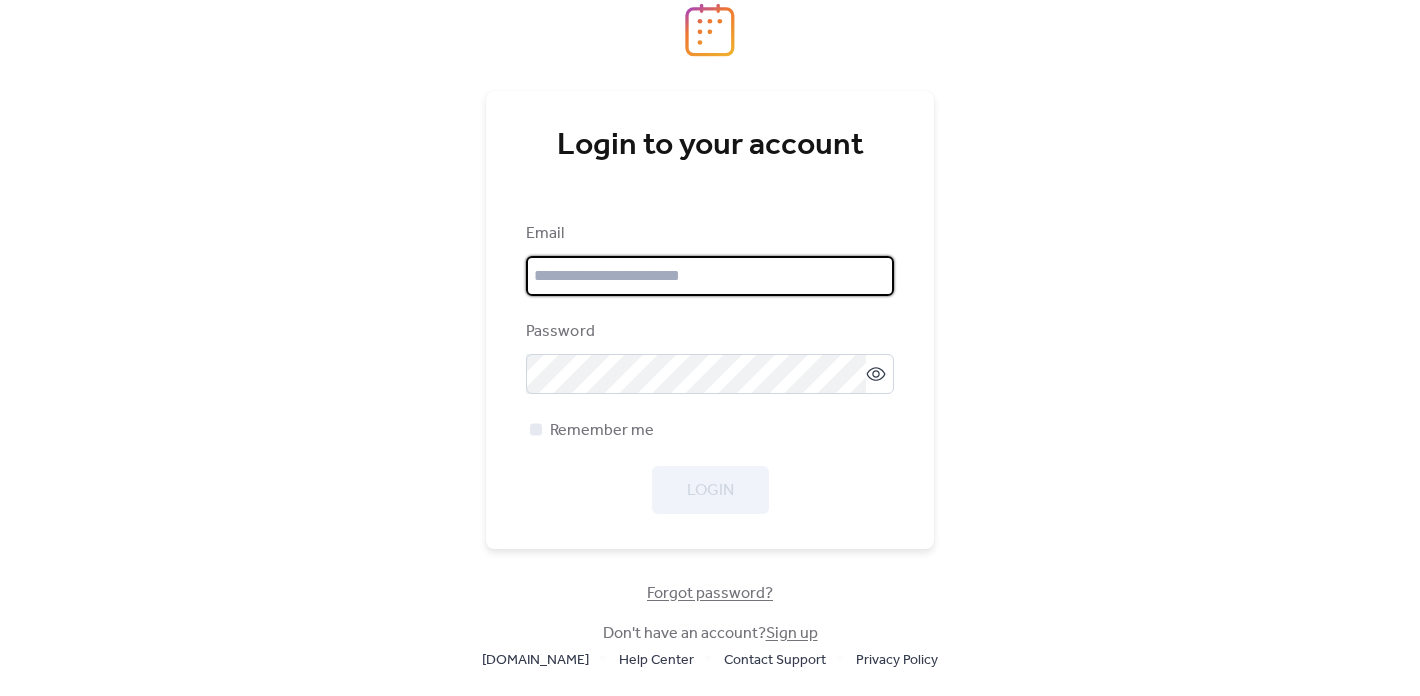 type on "**********" 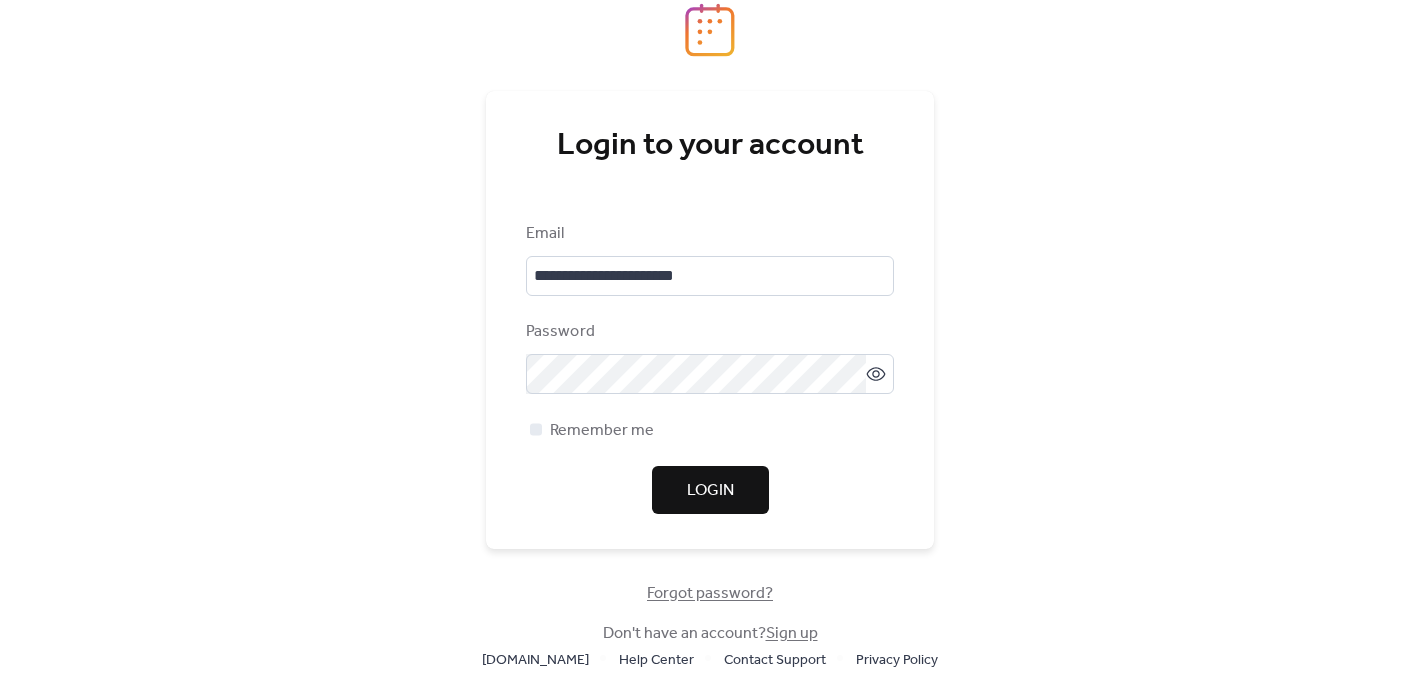 click on "**********" at bounding box center (710, 368) 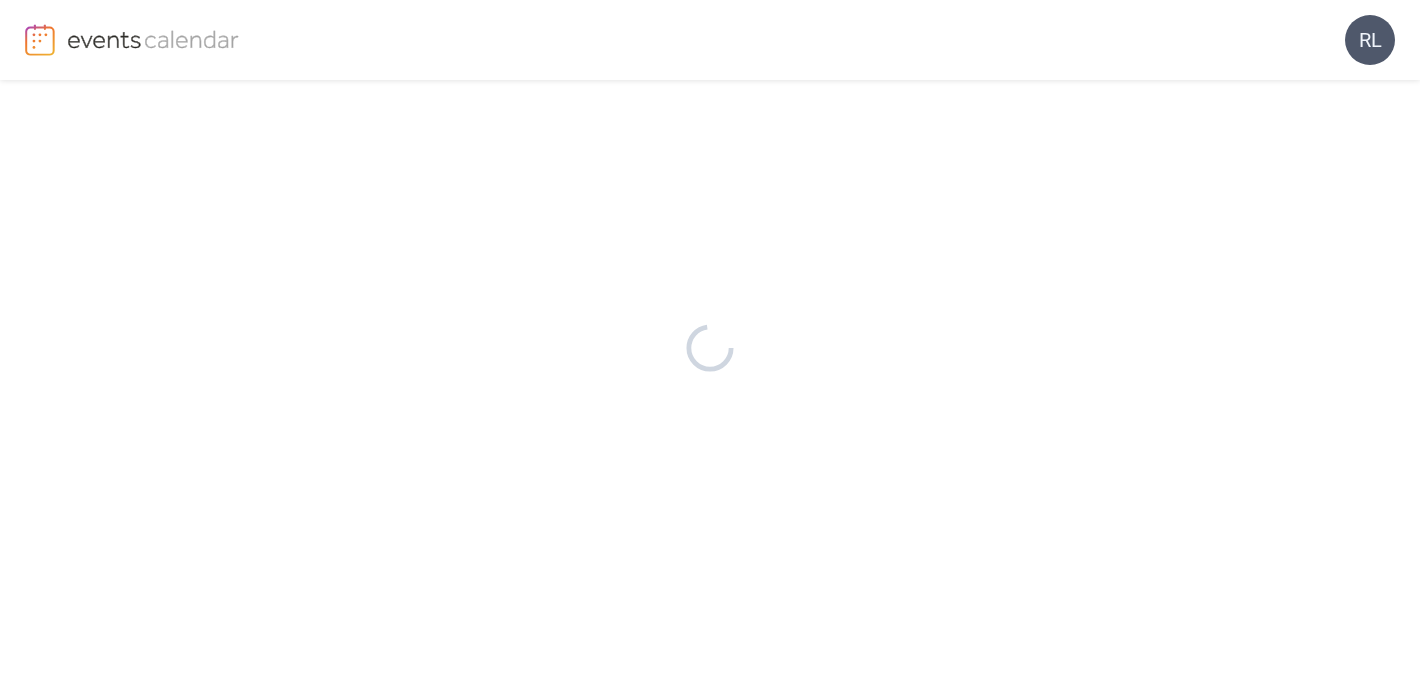 scroll, scrollTop: 0, scrollLeft: 0, axis: both 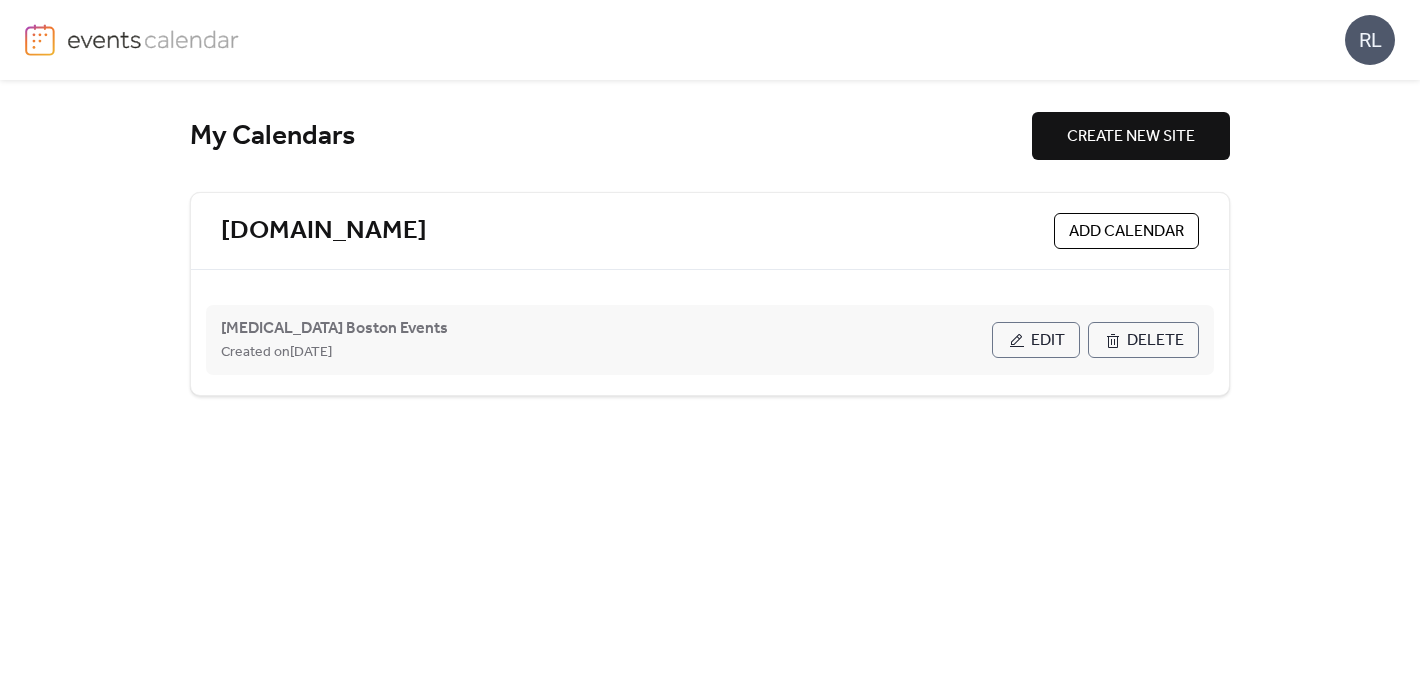 click on "Created on  25-Jul-2024" at bounding box center [606, 352] 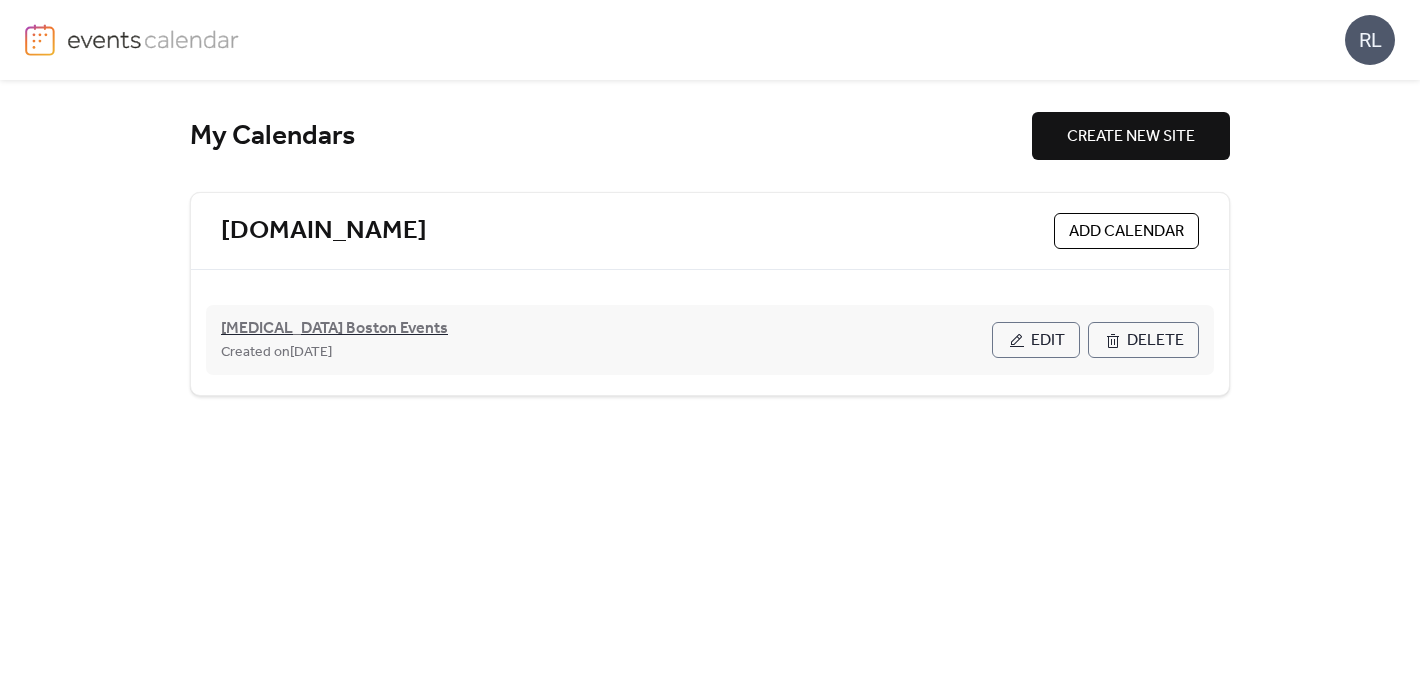 click on "Ice Bath Boston Events" at bounding box center (334, 329) 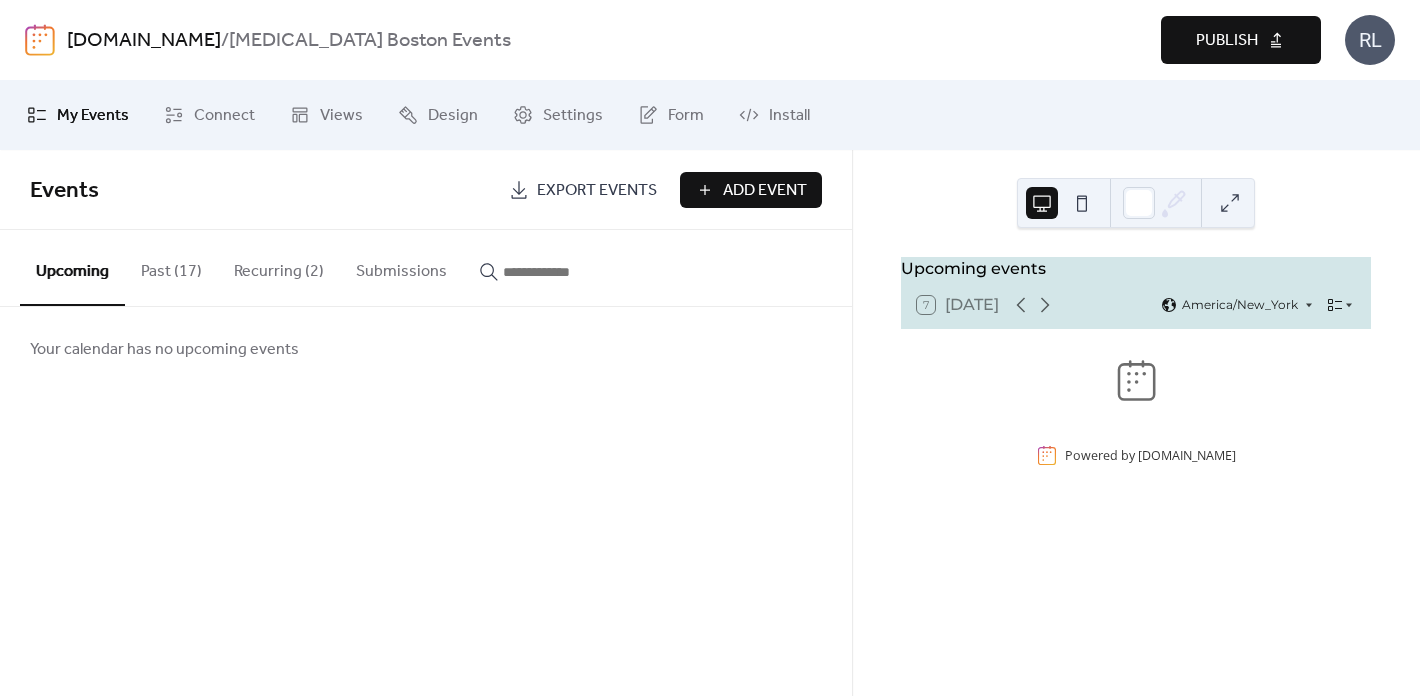 scroll, scrollTop: 0, scrollLeft: 0, axis: both 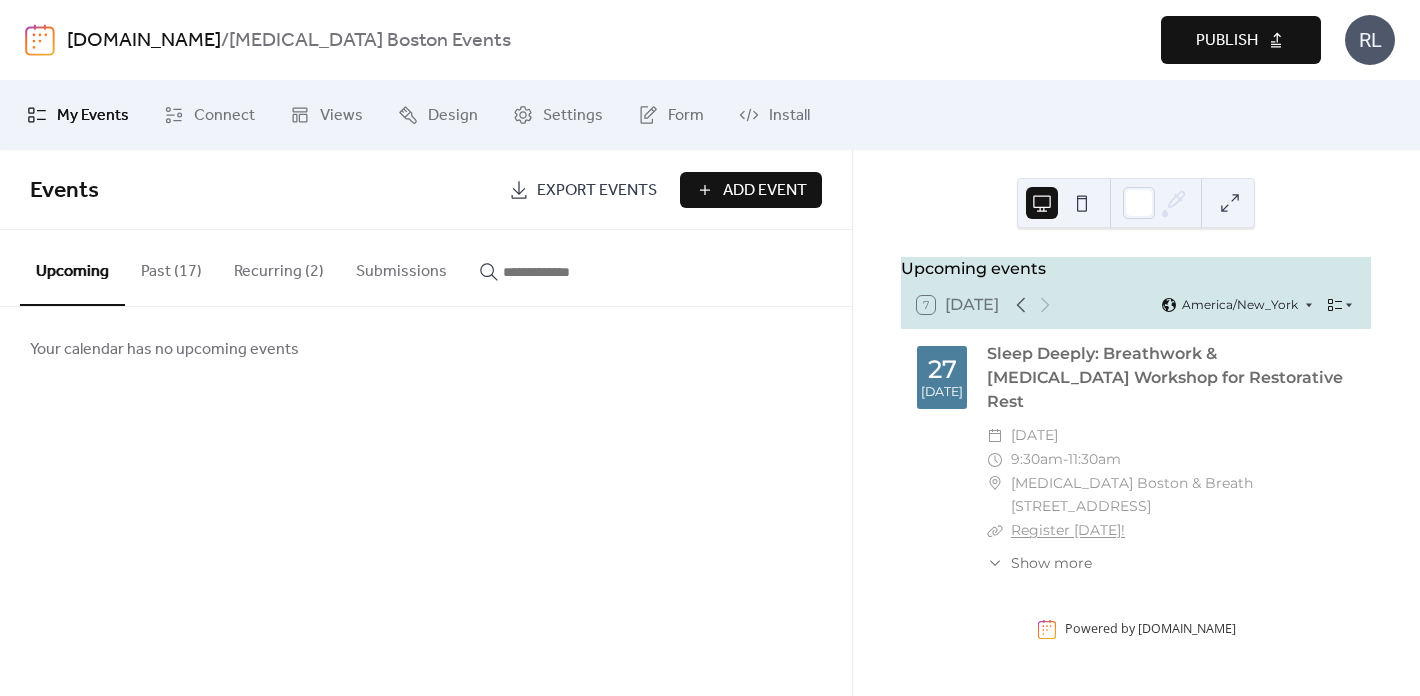 click on "Recurring  (2)" at bounding box center [279, 267] 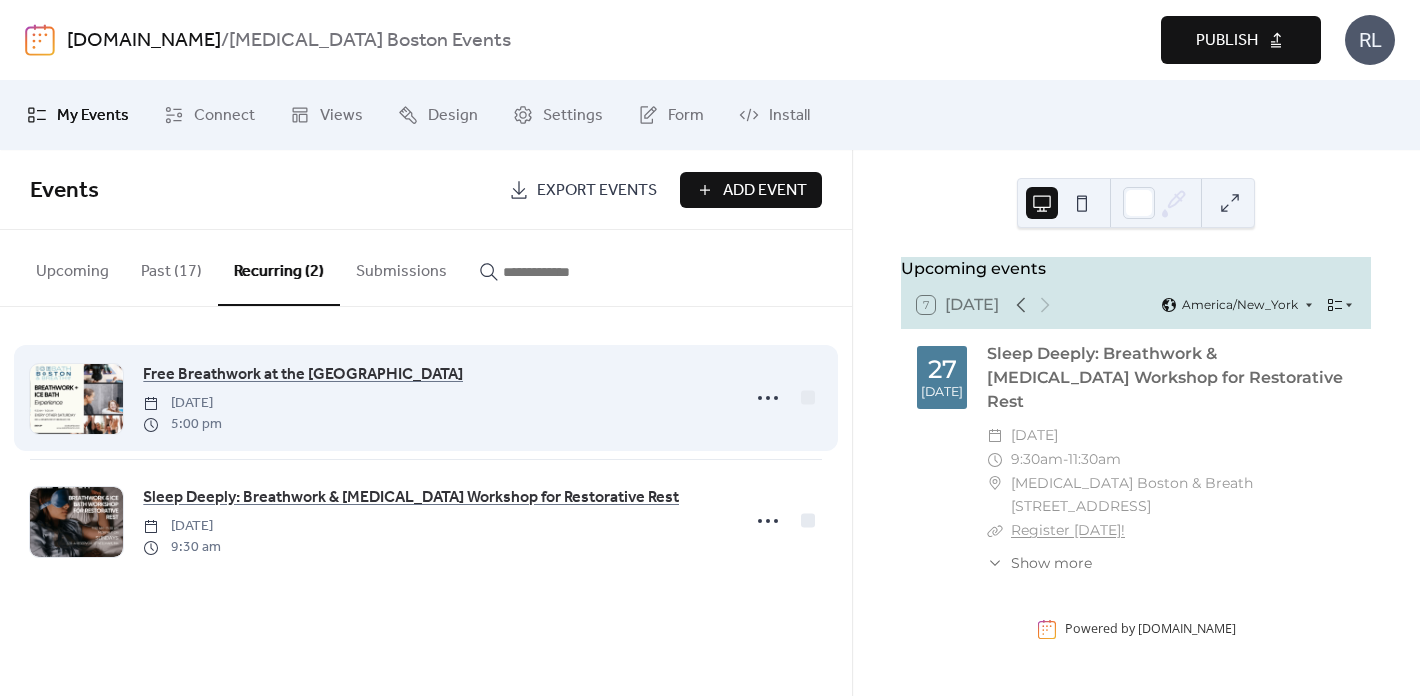 scroll, scrollTop: 0, scrollLeft: 0, axis: both 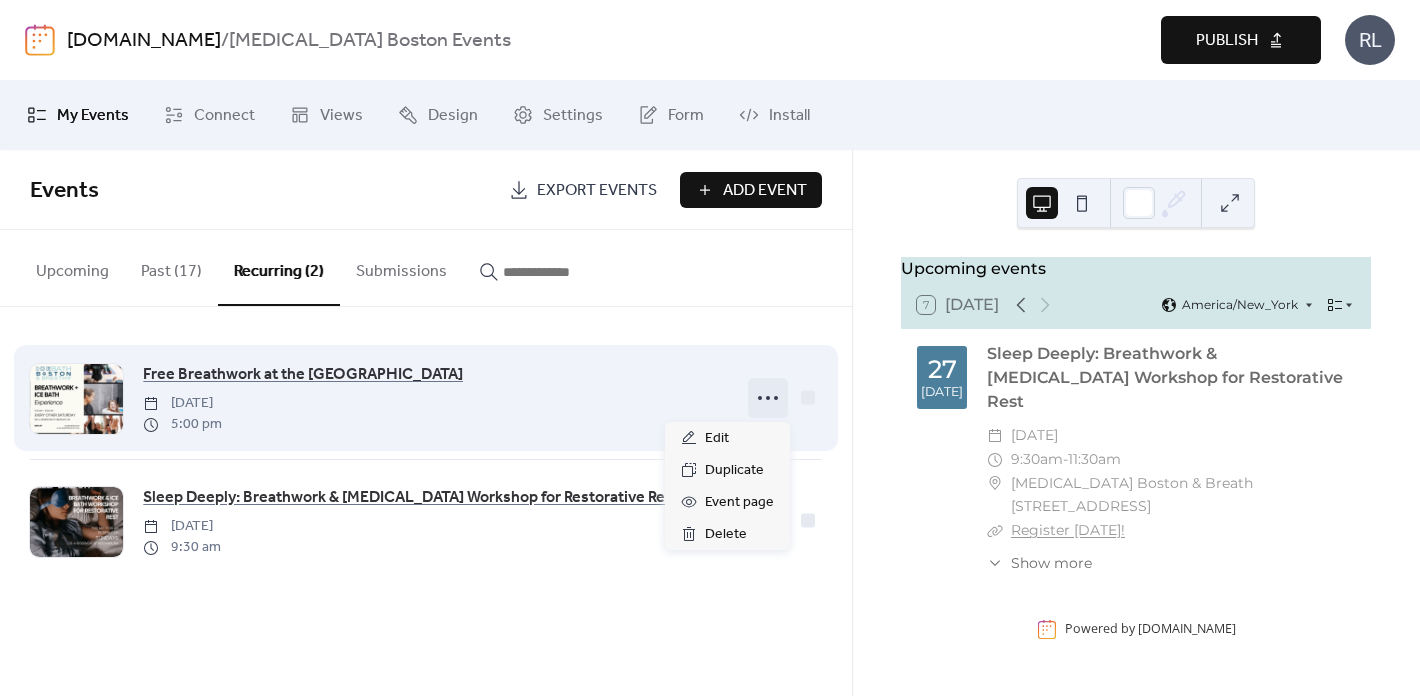 click 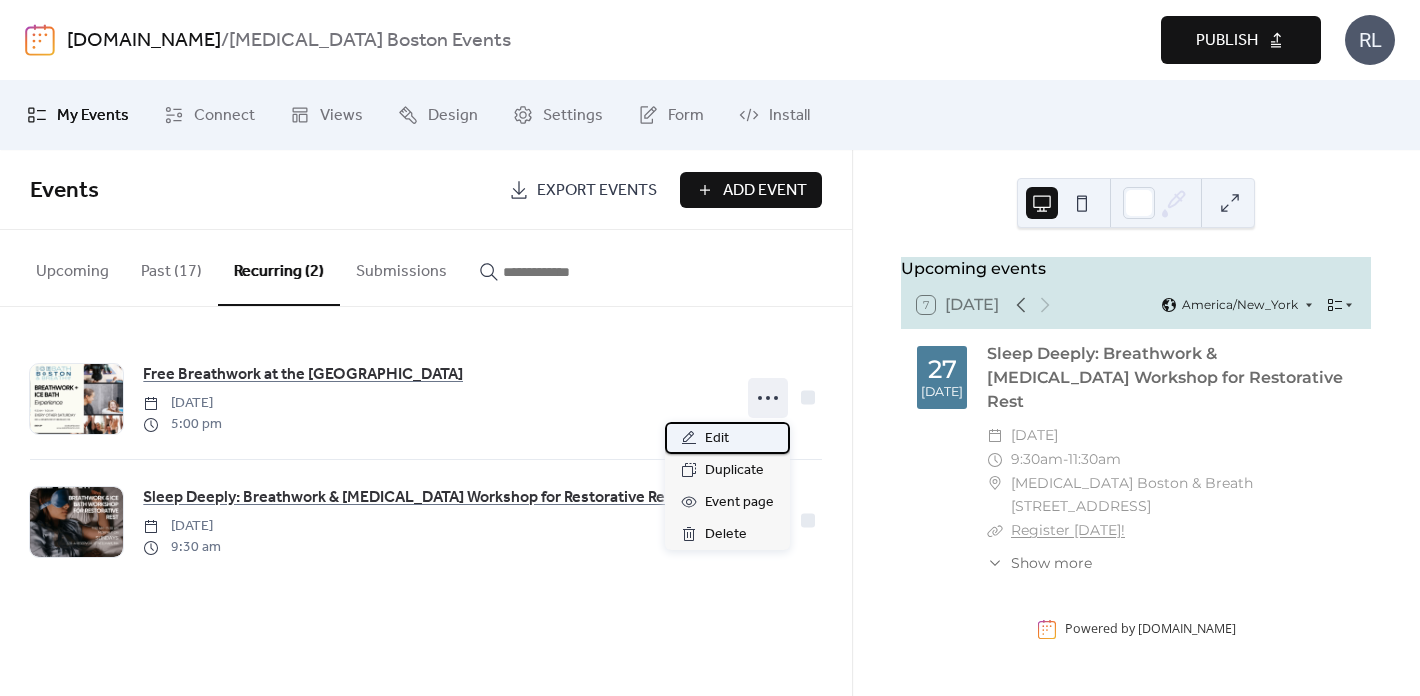 click on "Edit" at bounding box center (727, 438) 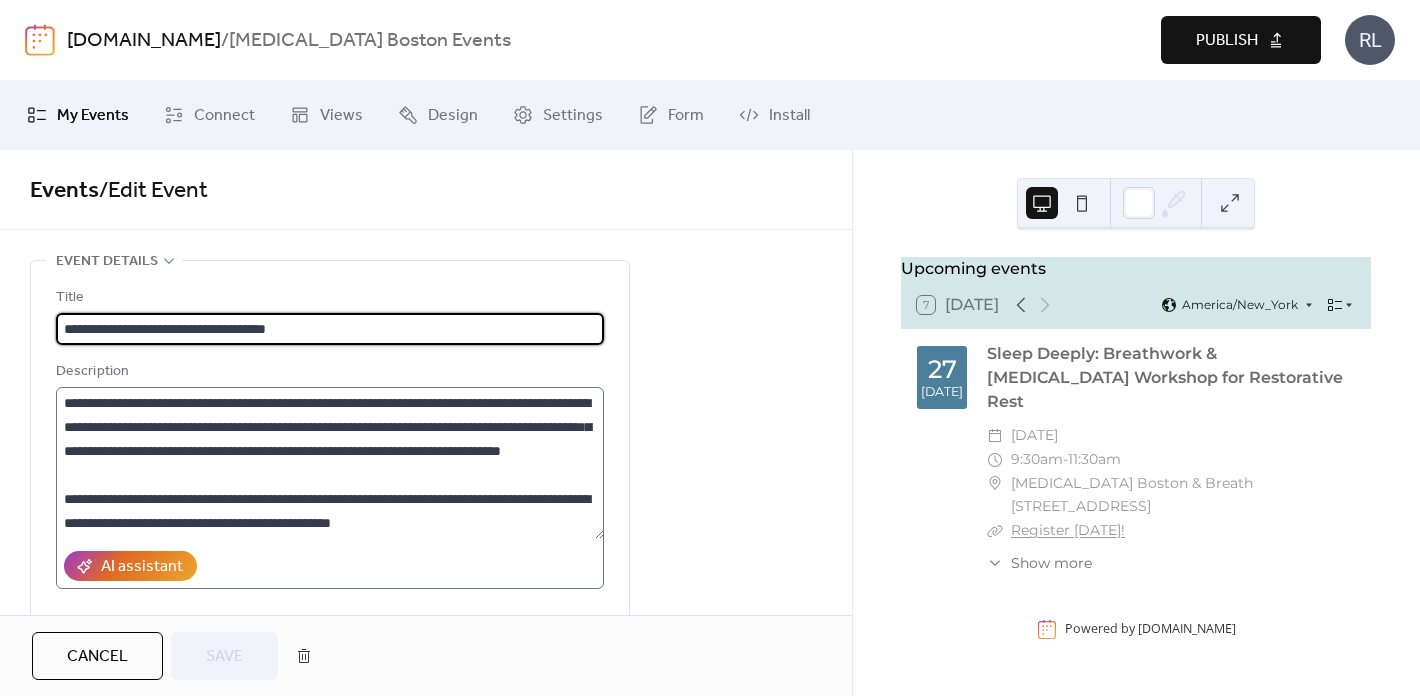scroll, scrollTop: 0, scrollLeft: 0, axis: both 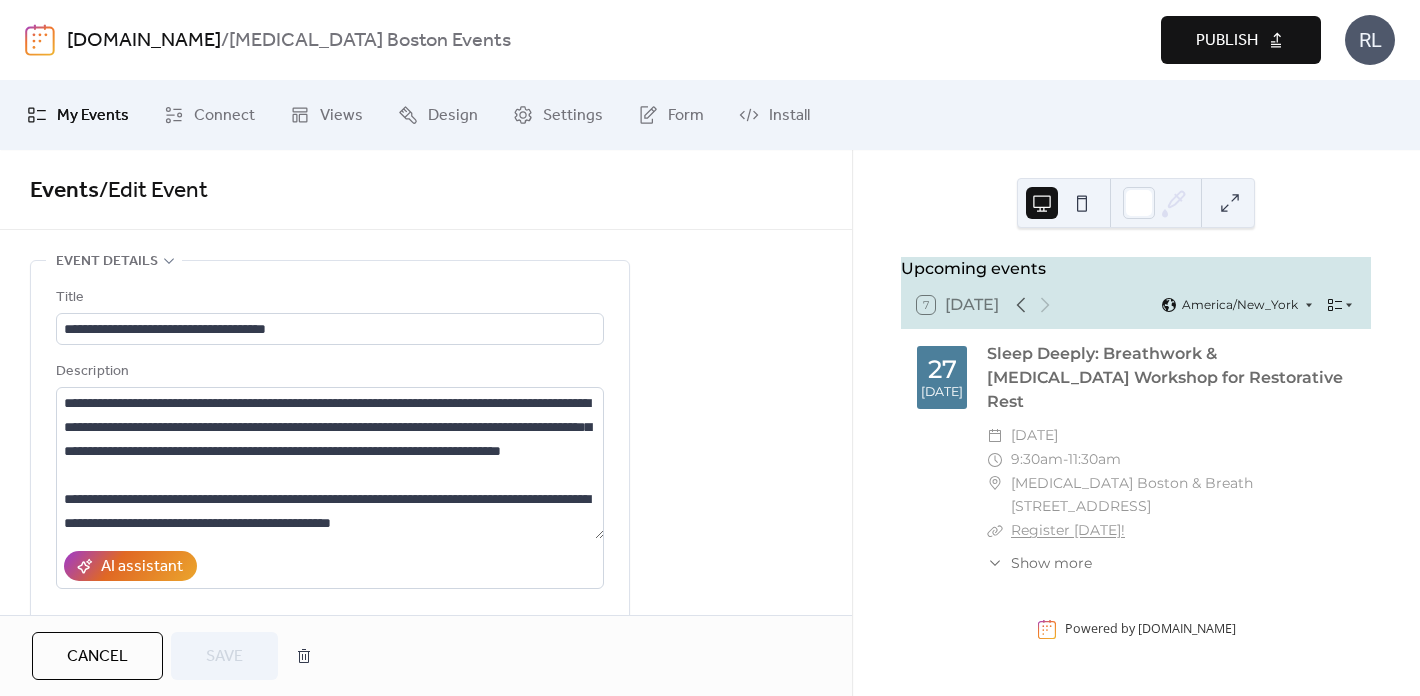click on "Cancel" at bounding box center [97, 657] 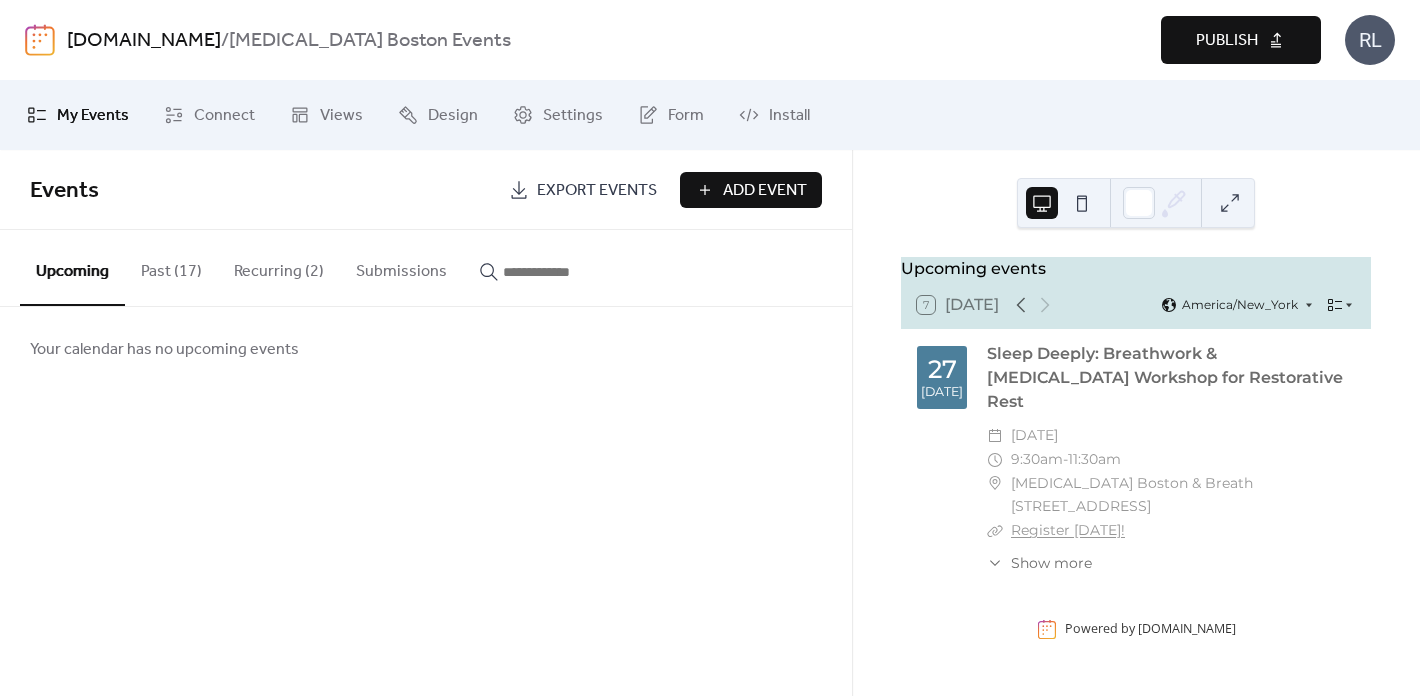 scroll, scrollTop: 0, scrollLeft: 0, axis: both 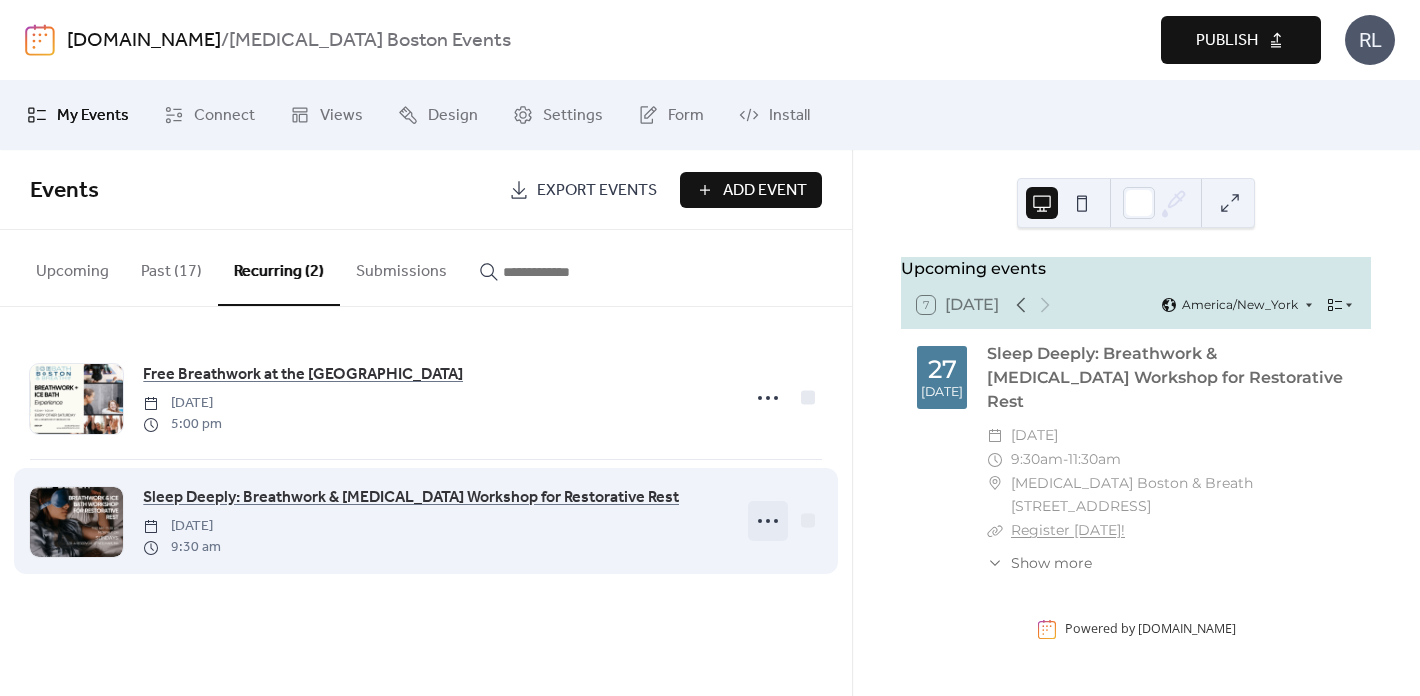 click 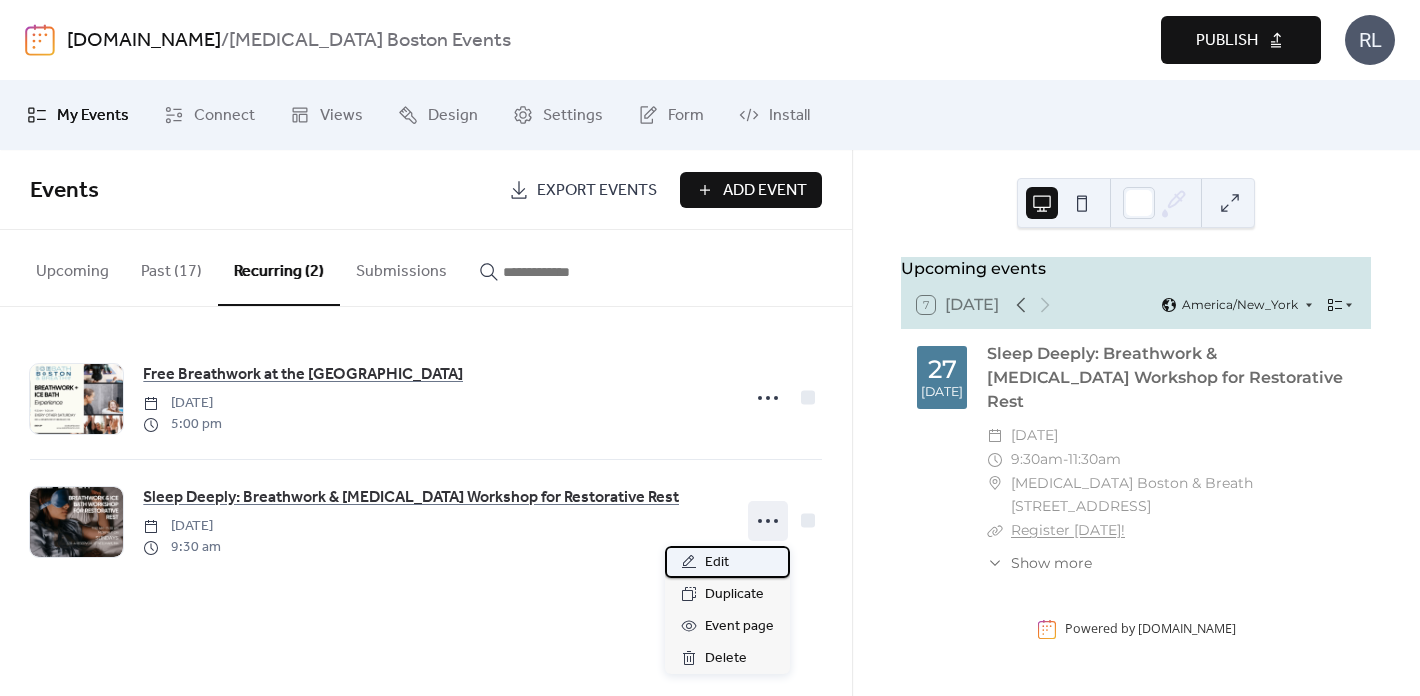 click on "Edit" at bounding box center (727, 562) 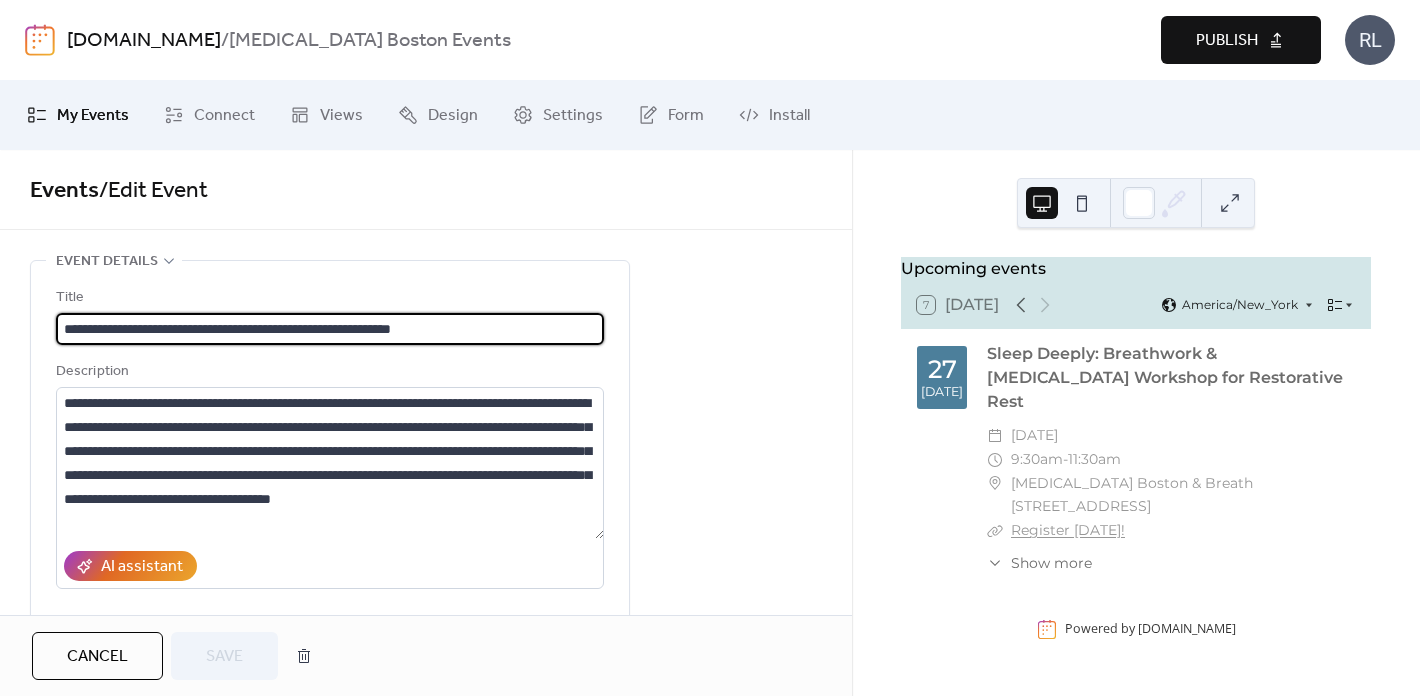 scroll, scrollTop: 179, scrollLeft: 0, axis: vertical 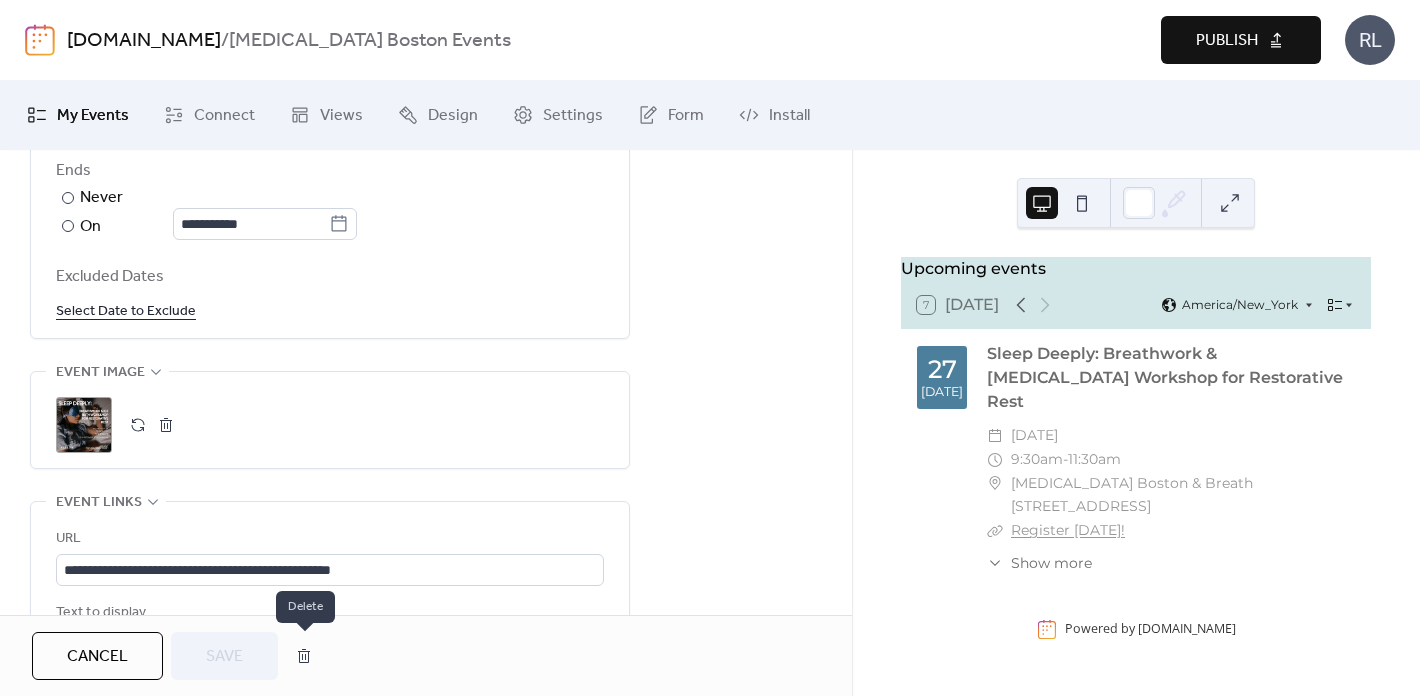 click at bounding box center (304, 656) 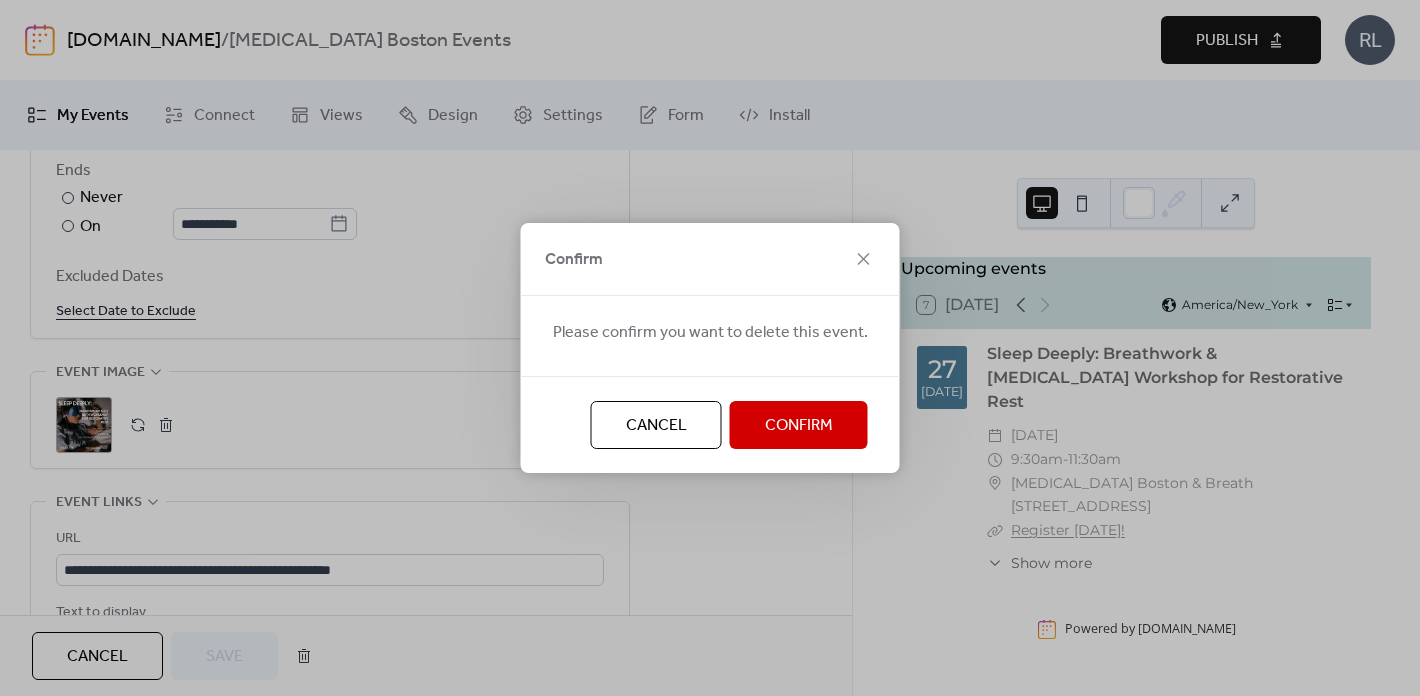 click on "Cancel" at bounding box center (656, 426) 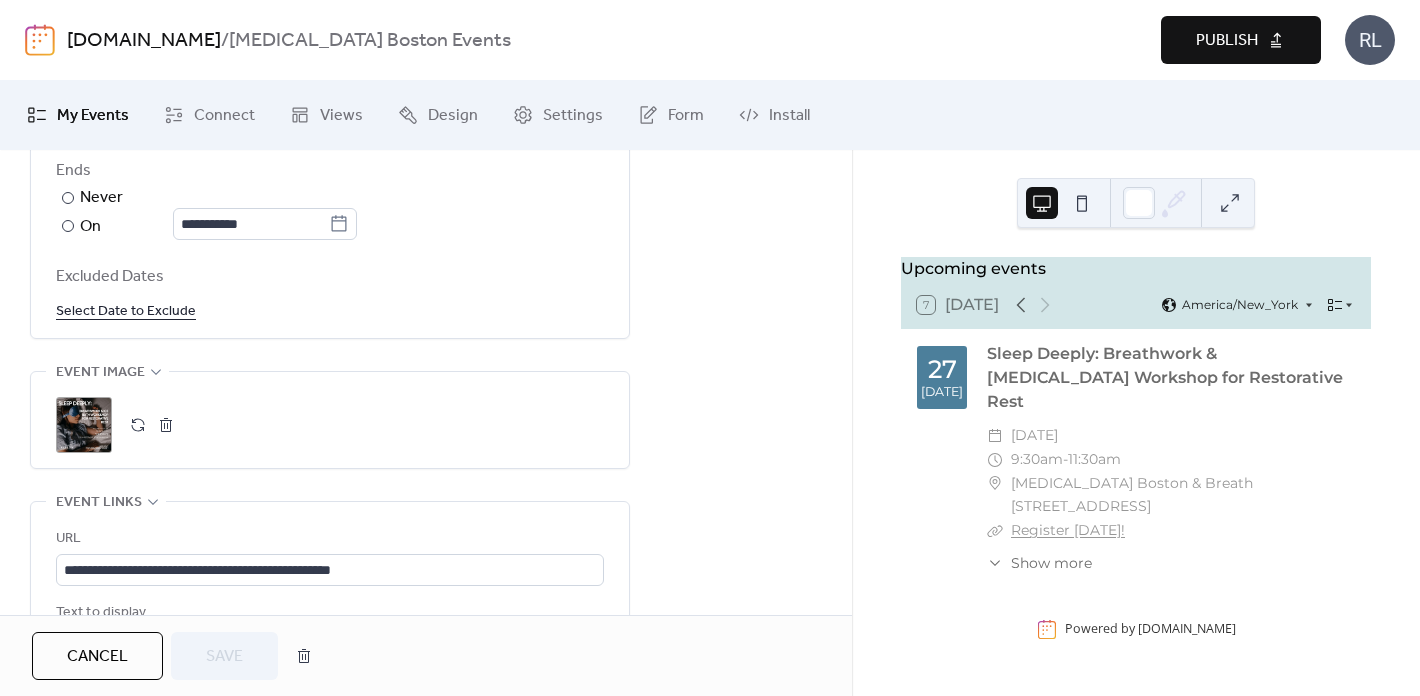 click on "Cancel" at bounding box center [97, 657] 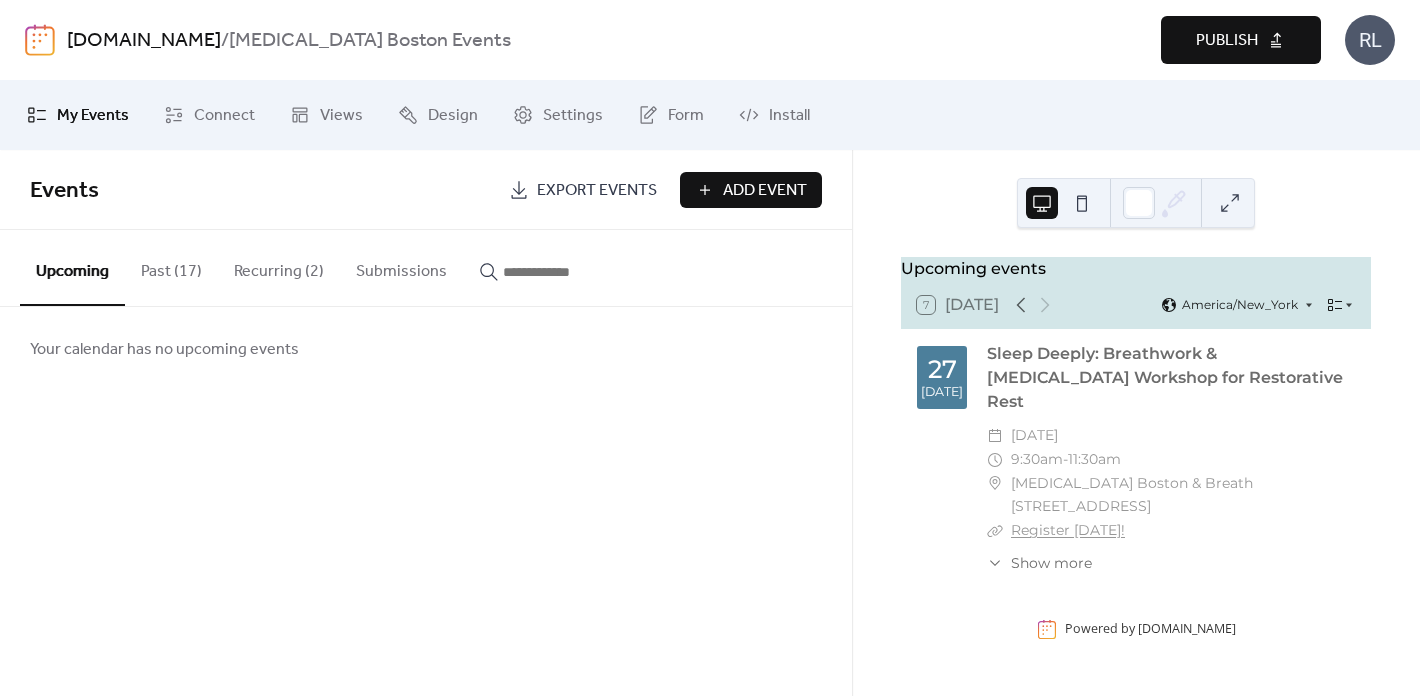 scroll, scrollTop: 0, scrollLeft: 0, axis: both 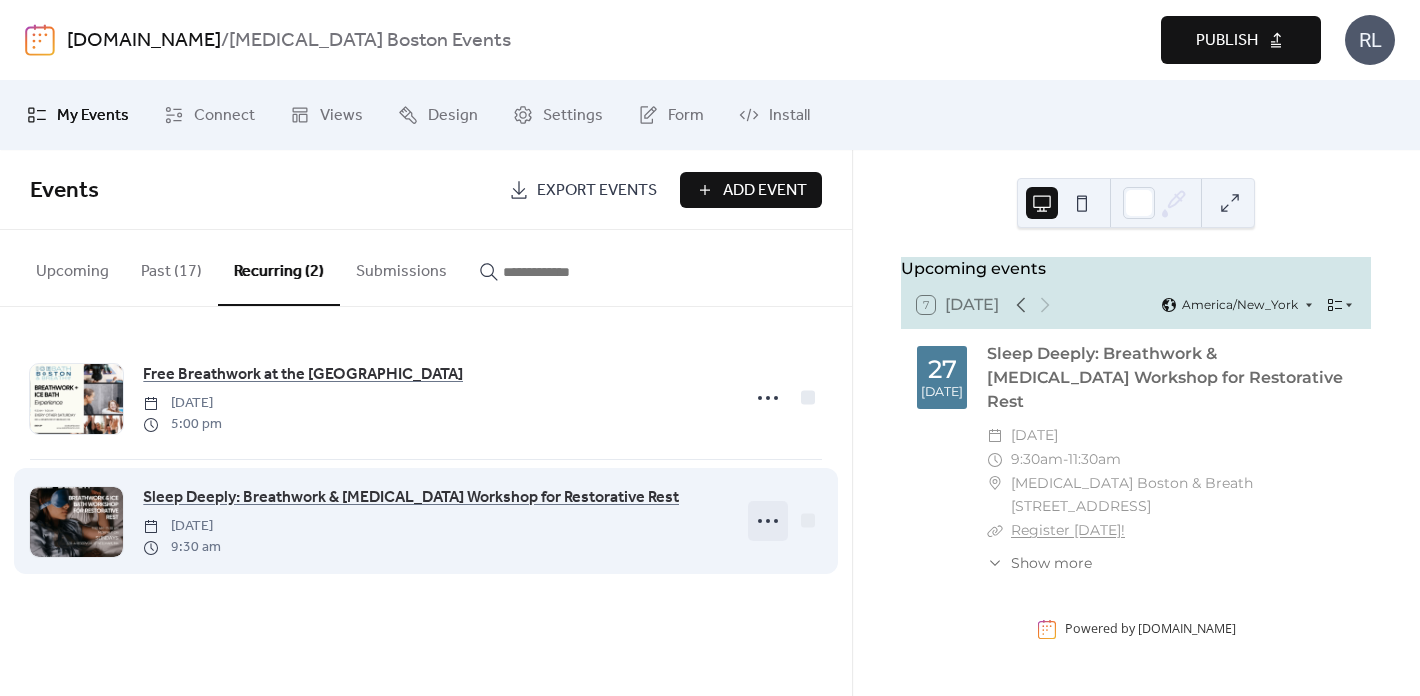 click 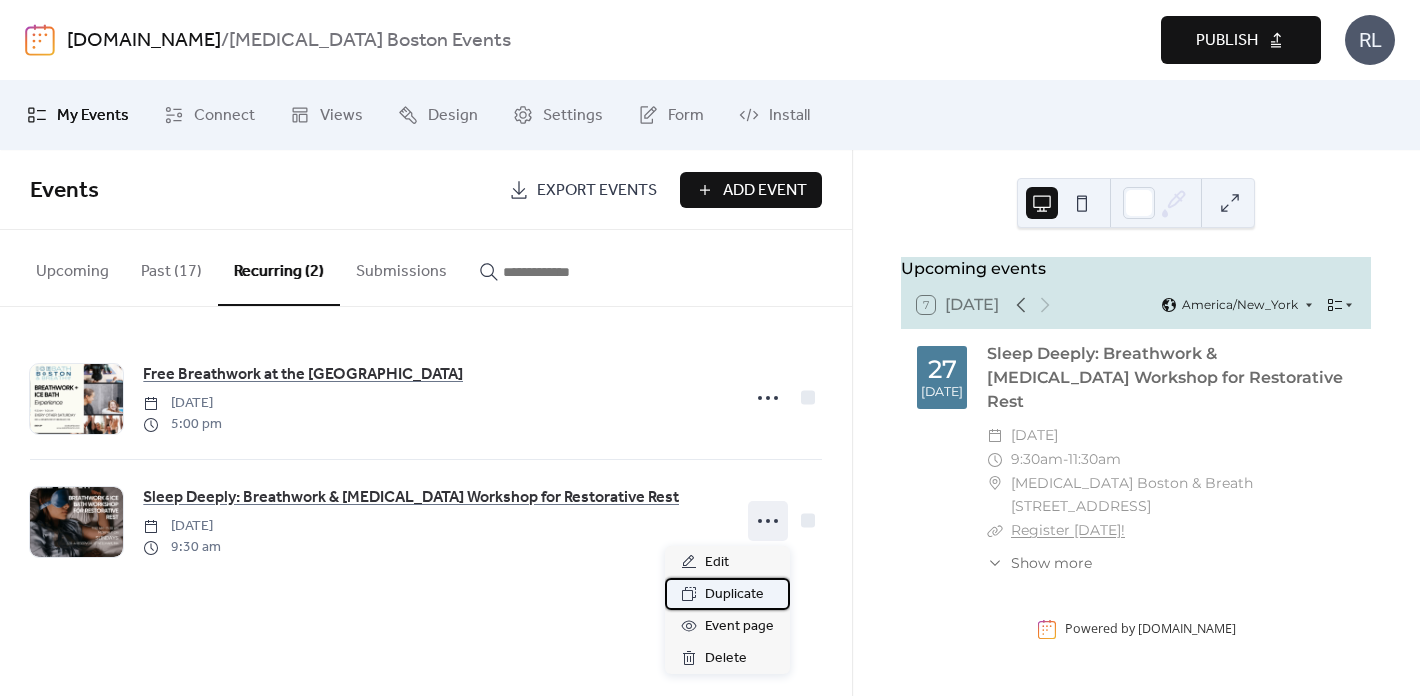 click on "Duplicate" at bounding box center (734, 595) 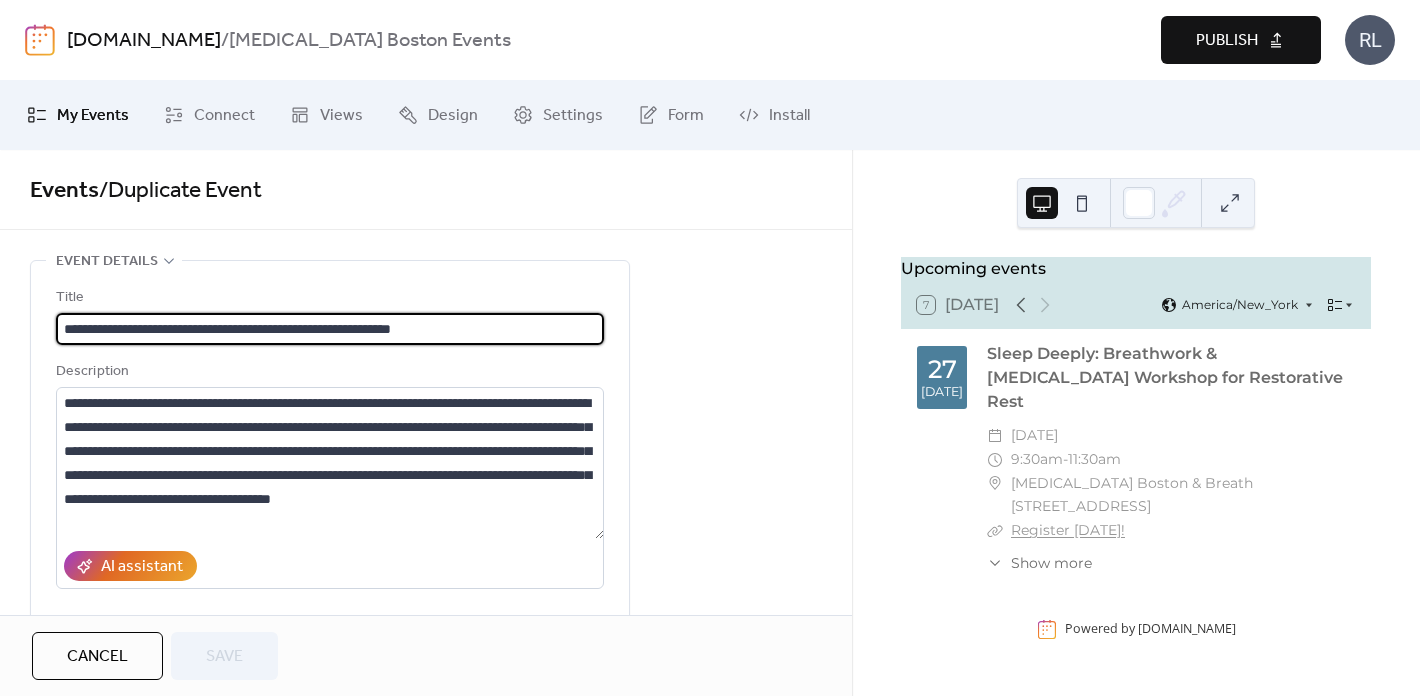 scroll, scrollTop: 0, scrollLeft: 0, axis: both 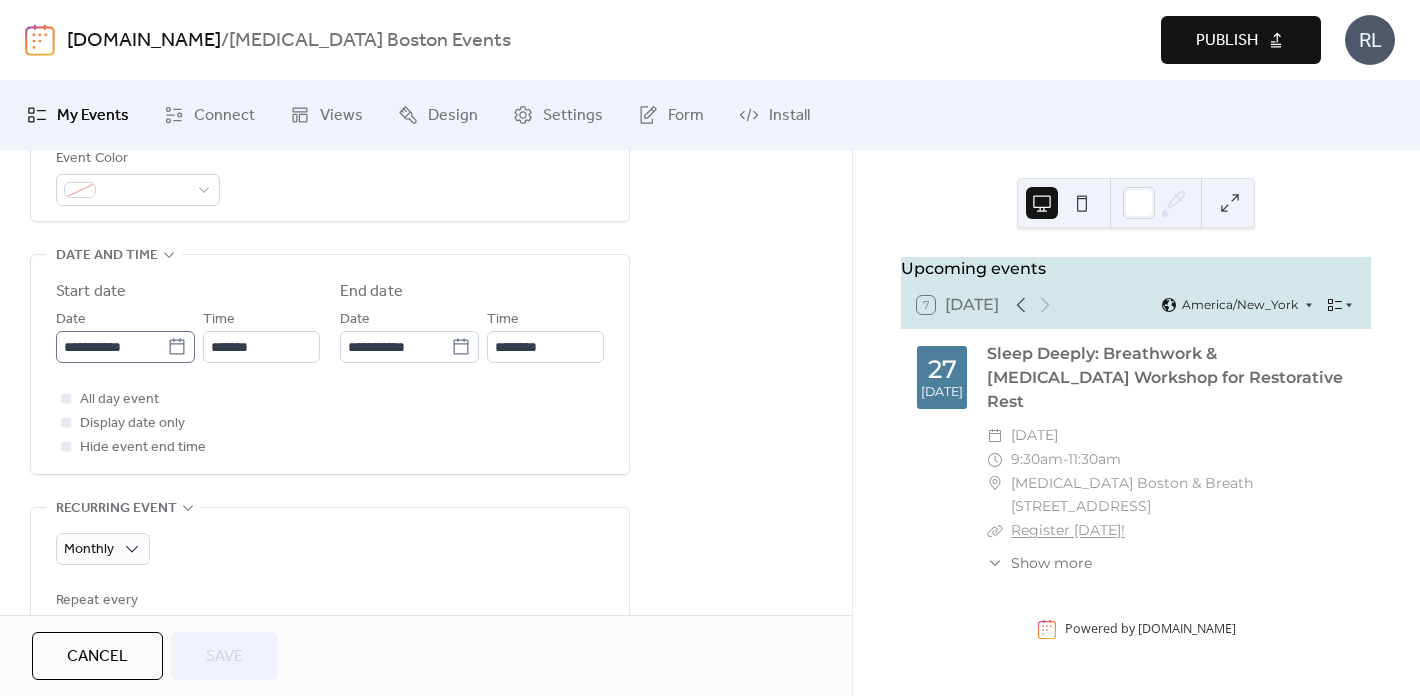 click 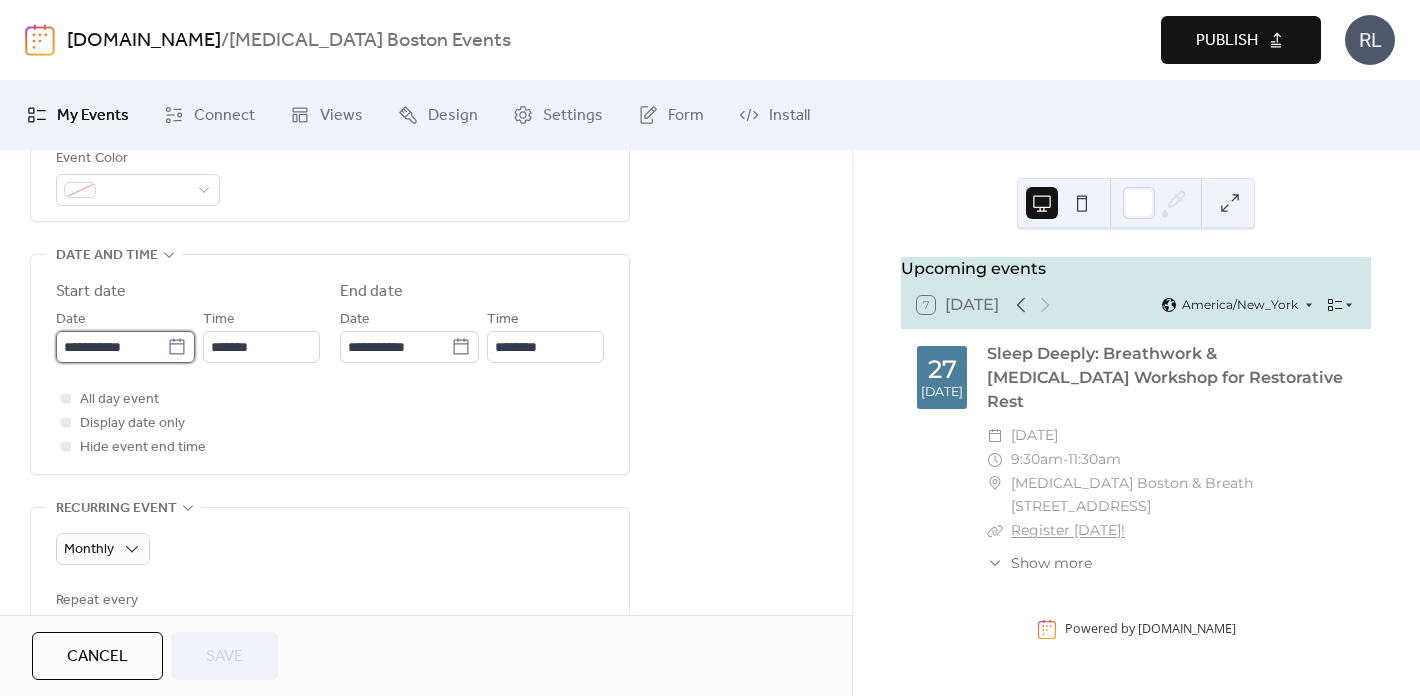 click on "**********" at bounding box center [111, 347] 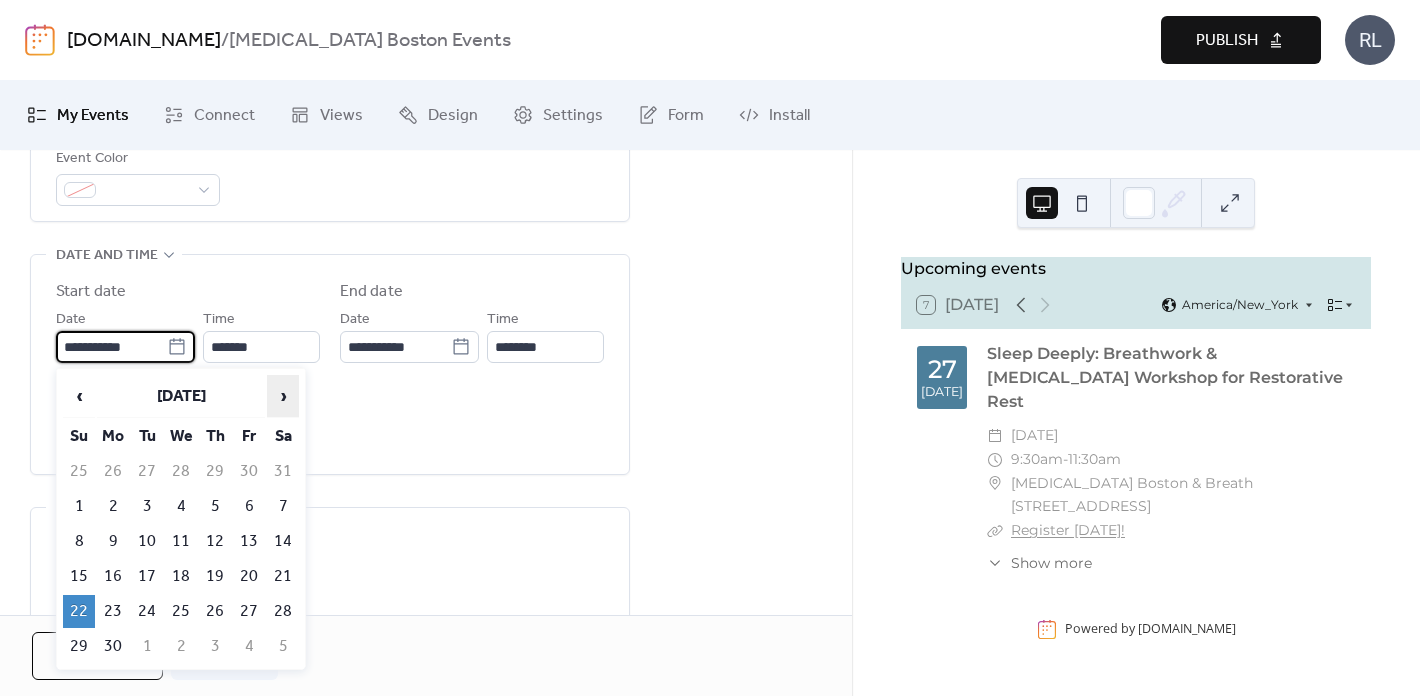 click on "›" at bounding box center (283, 396) 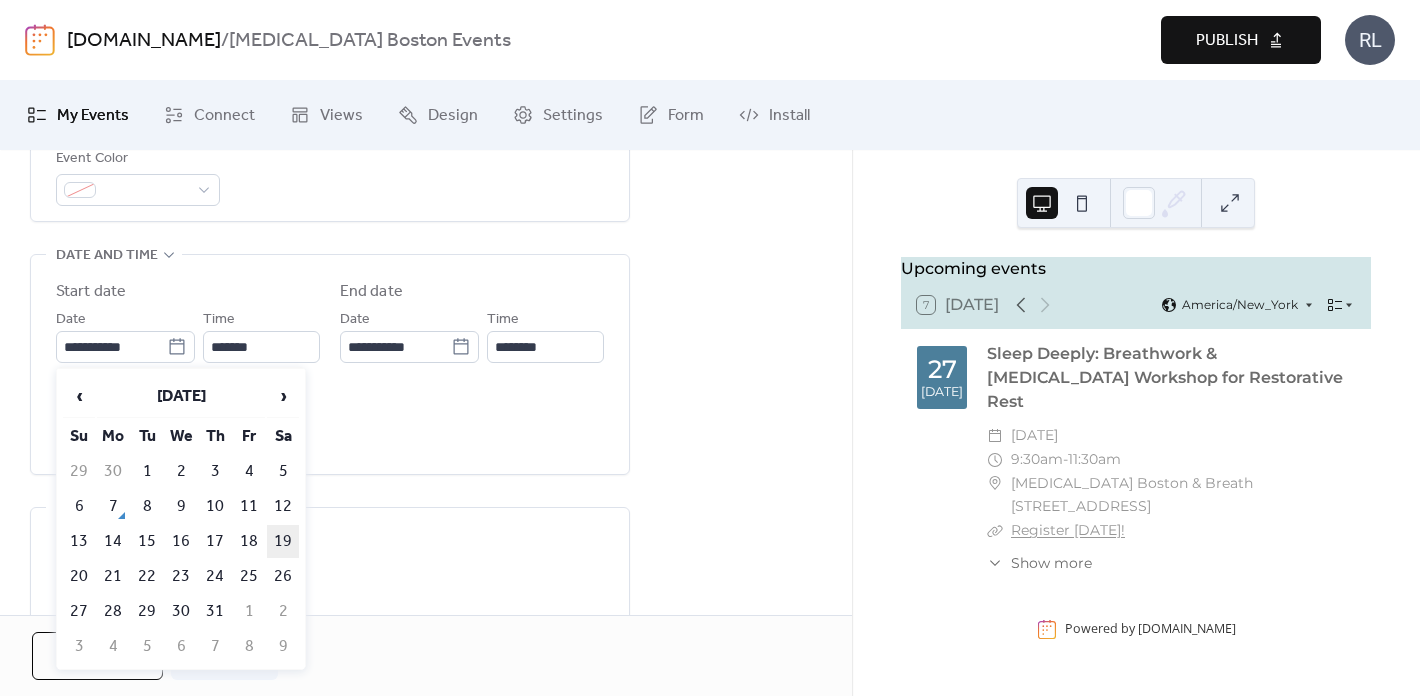 click on "19" at bounding box center [283, 541] 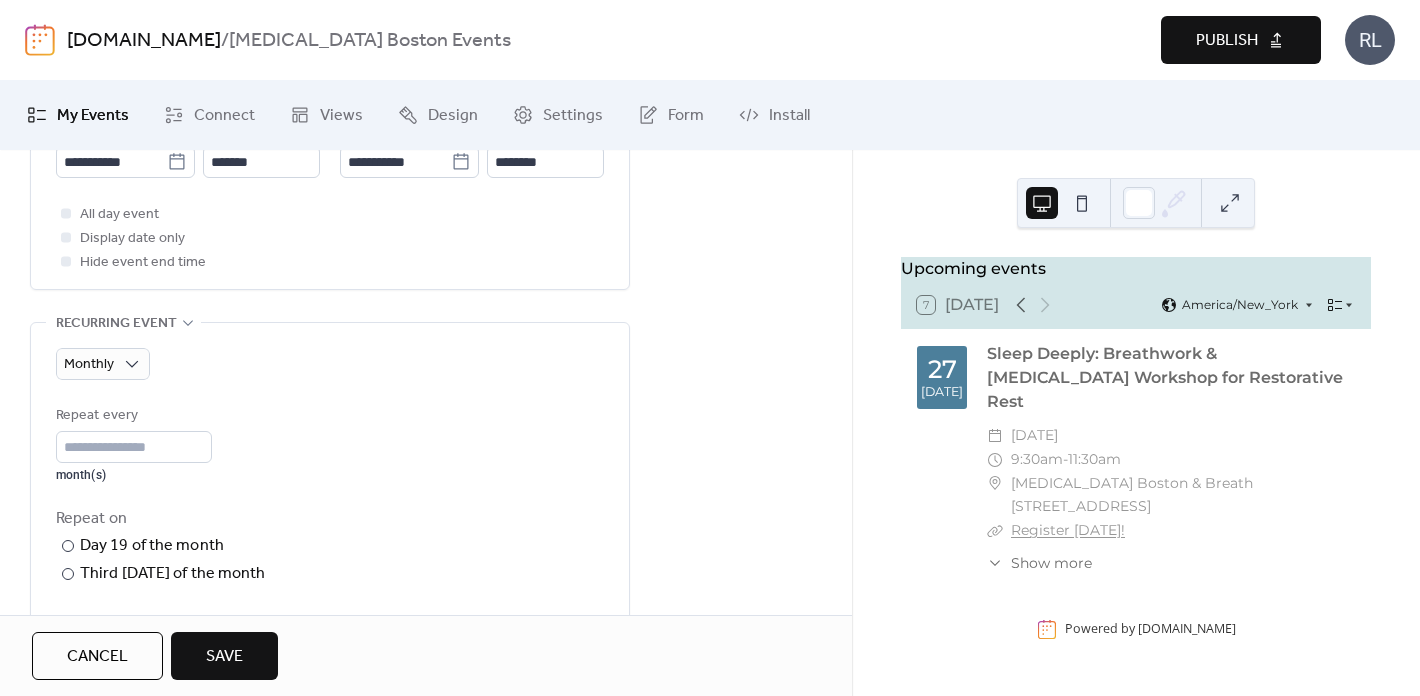 scroll, scrollTop: 833, scrollLeft: 0, axis: vertical 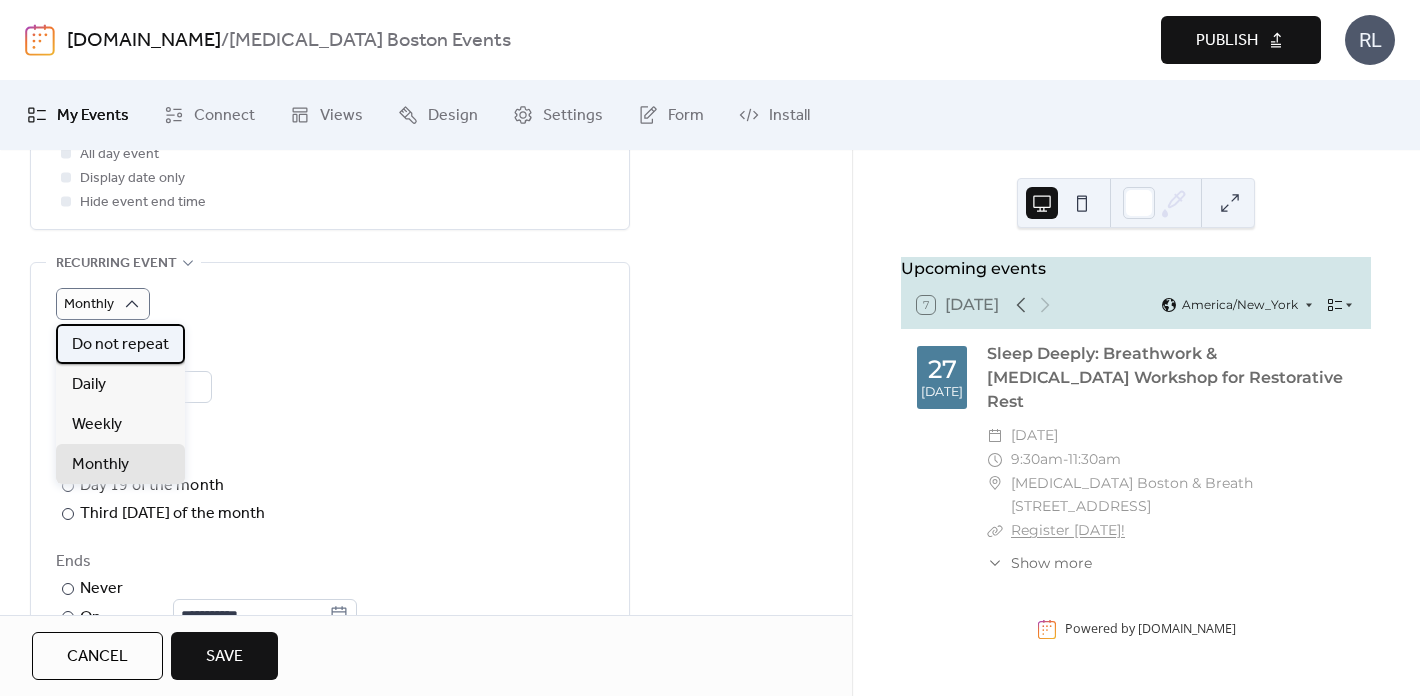click on "Do not repeat" at bounding box center (120, 345) 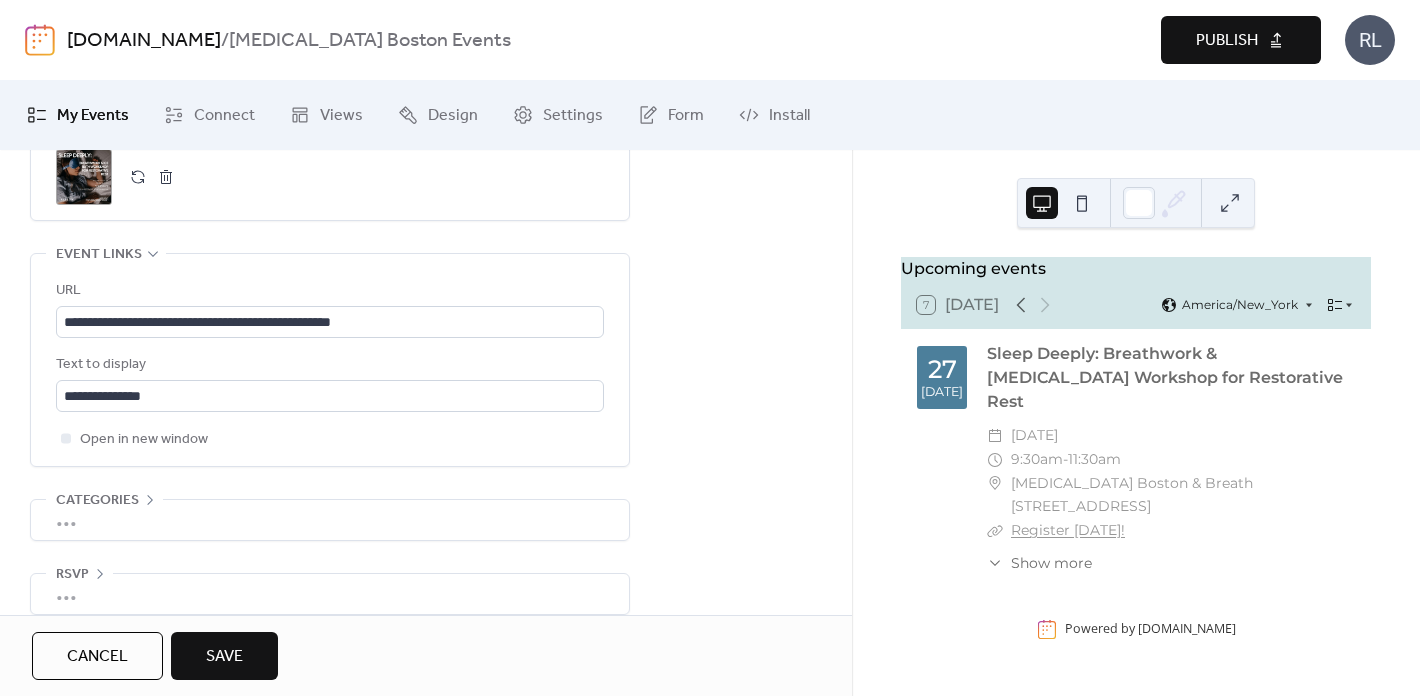 scroll, scrollTop: 1102, scrollLeft: 0, axis: vertical 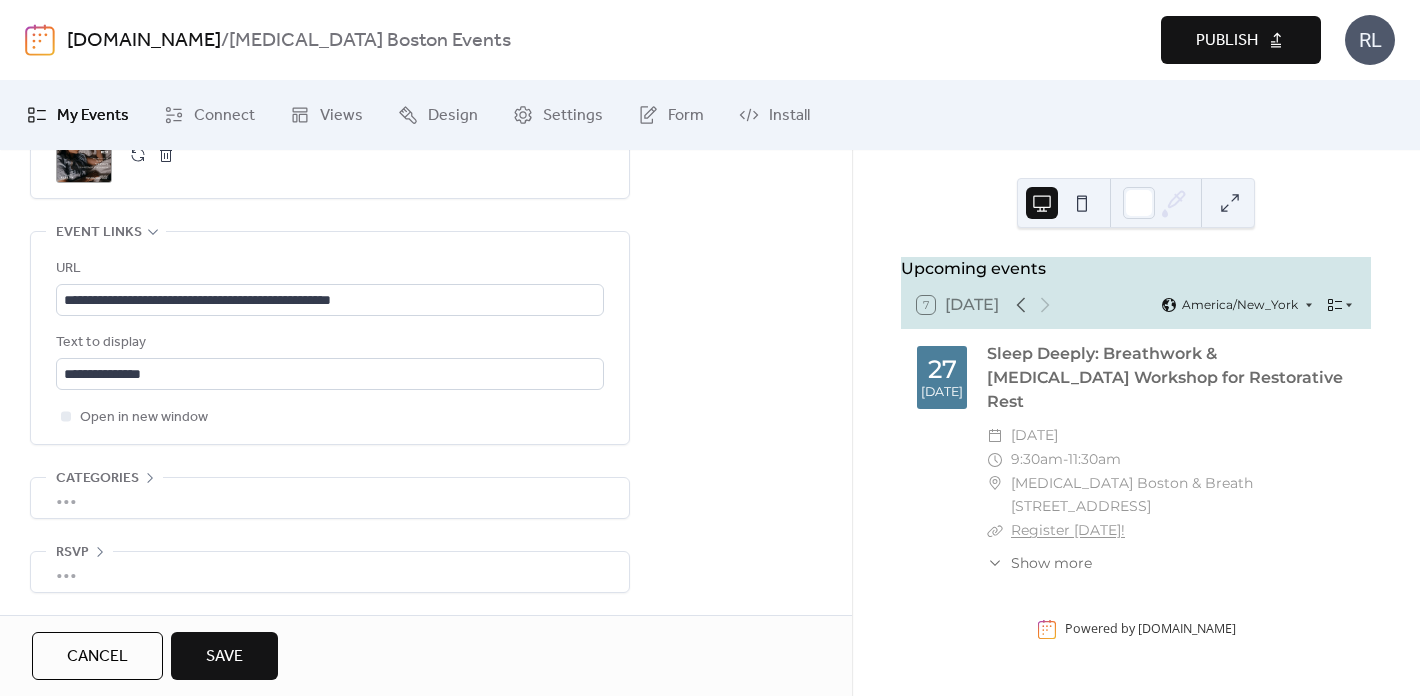 click on "Save" at bounding box center (224, 657) 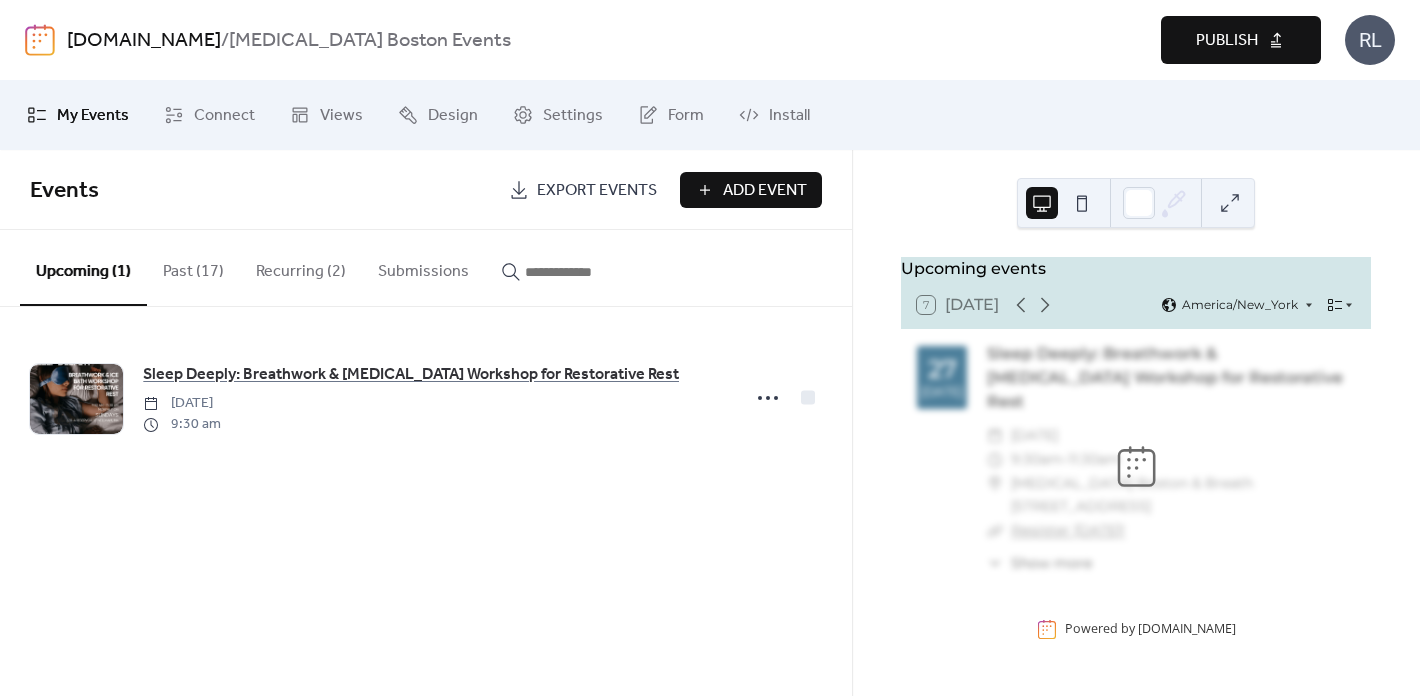 scroll, scrollTop: 0, scrollLeft: 0, axis: both 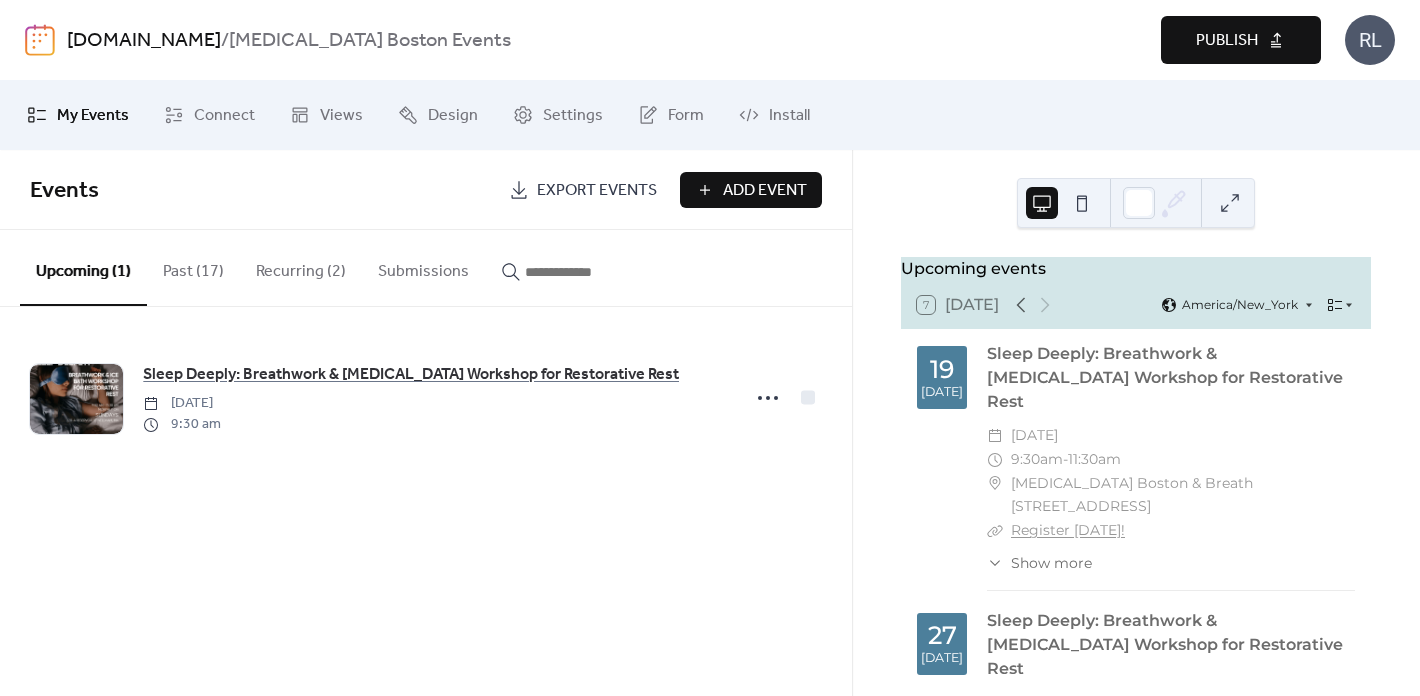 click on "Recurring  (2)" at bounding box center (301, 267) 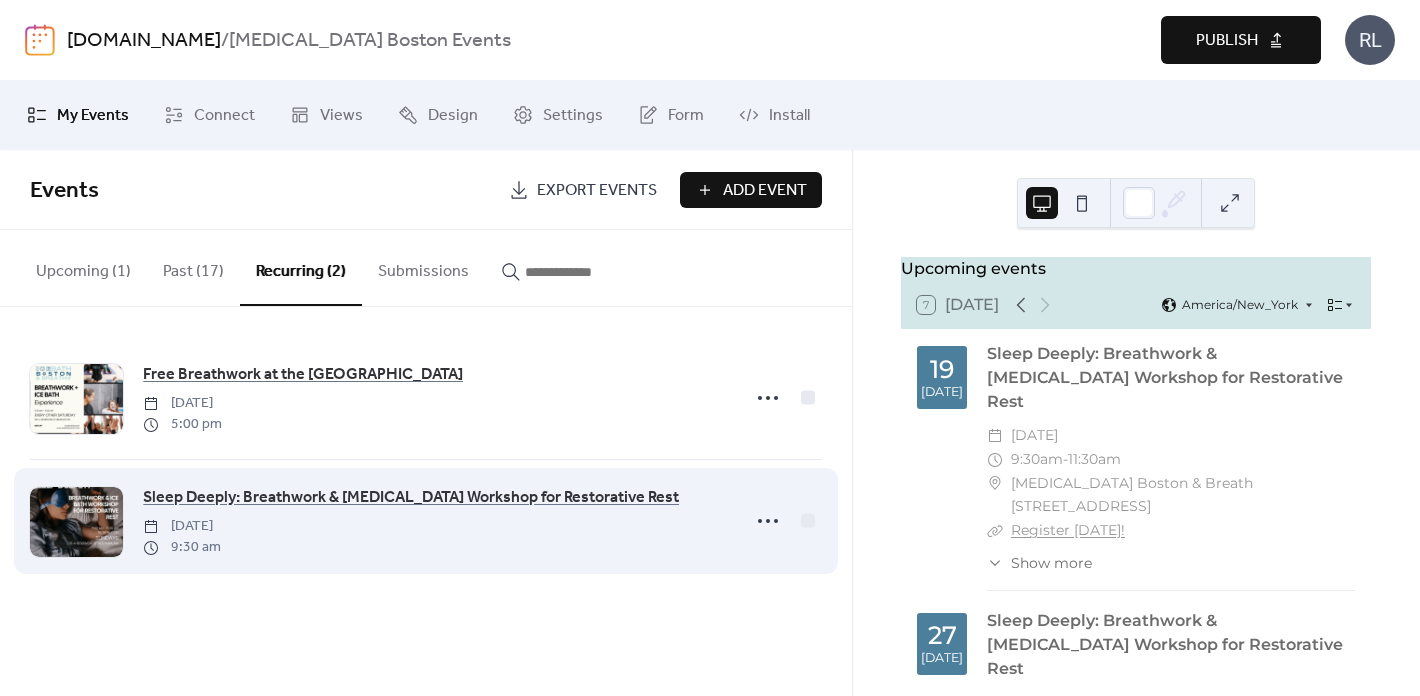 scroll, scrollTop: 0, scrollLeft: 0, axis: both 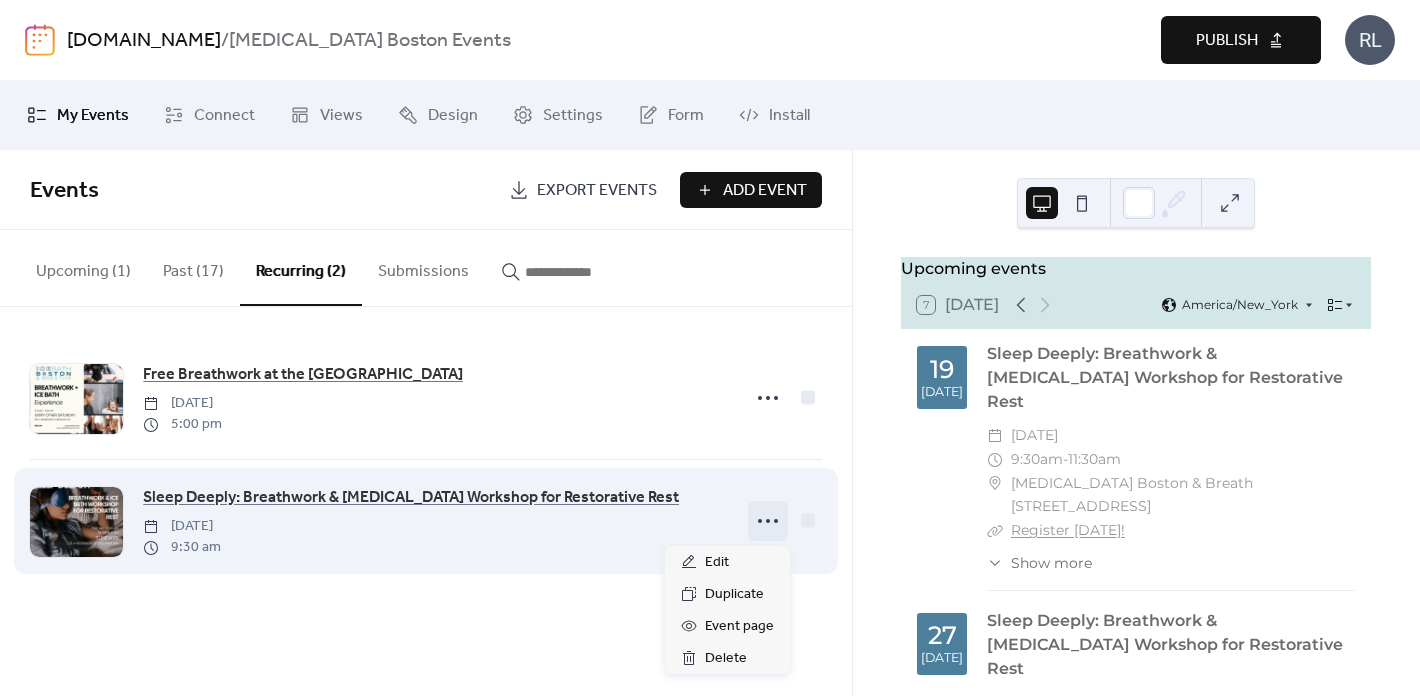 click 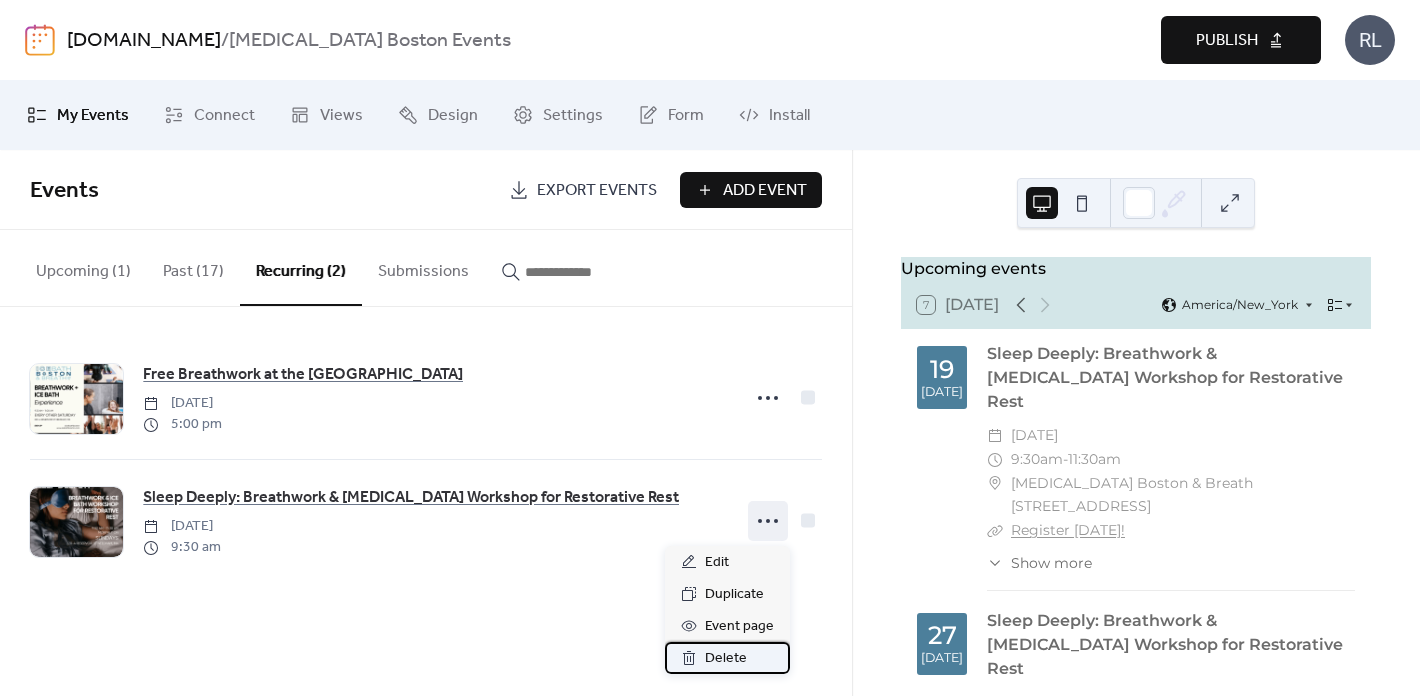 click on "Delete" at bounding box center (726, 659) 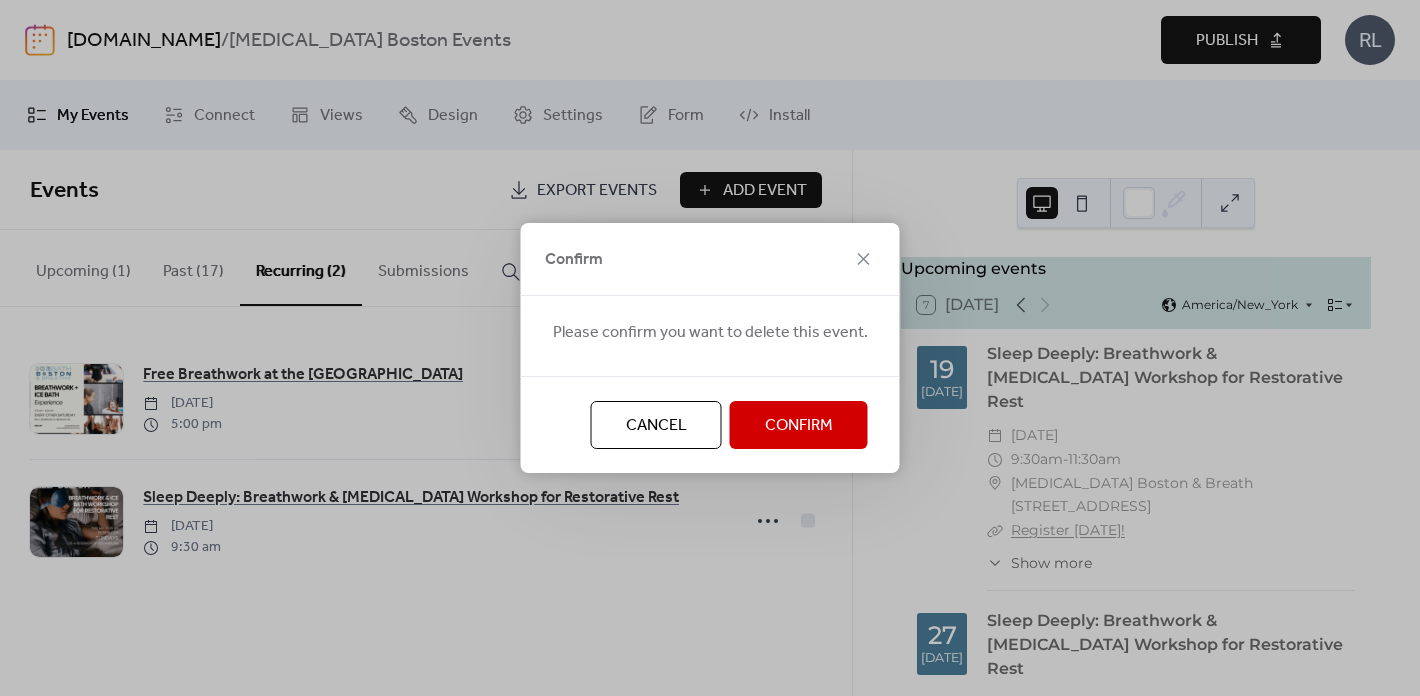 click on "Confirm" at bounding box center [799, 426] 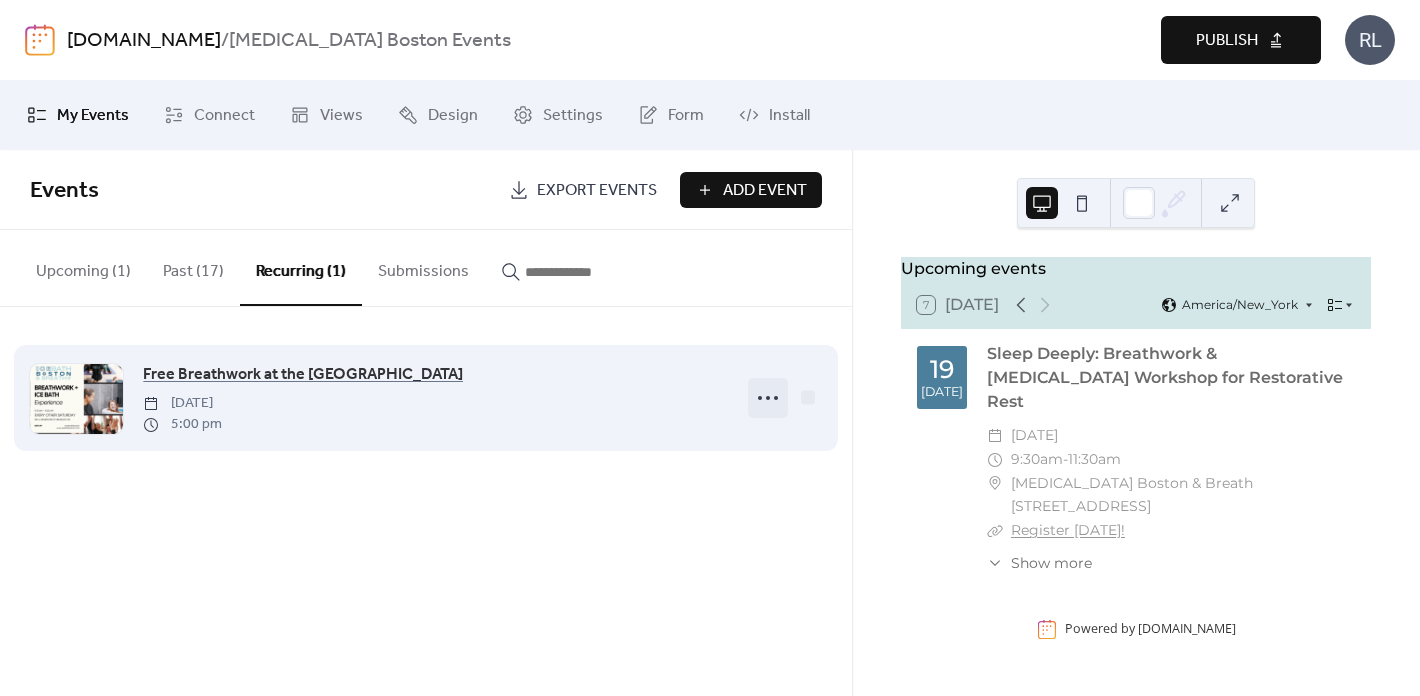 click 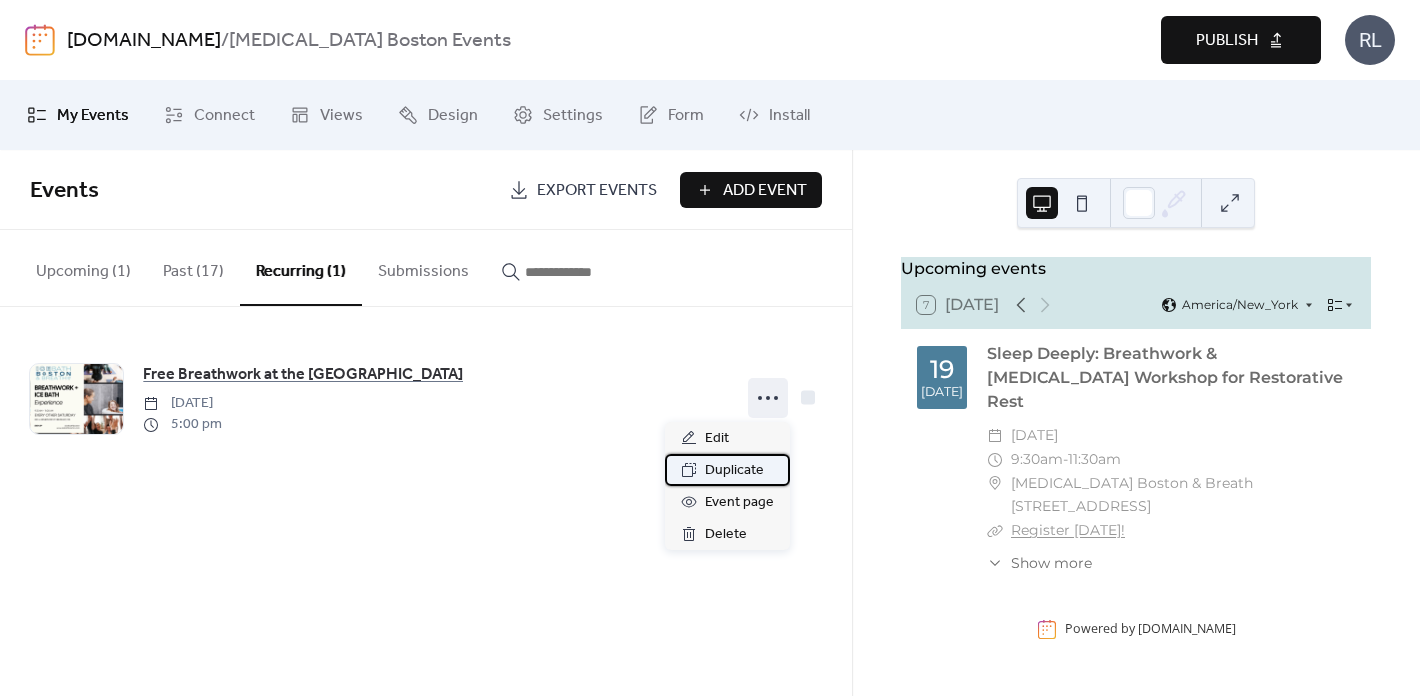 click on "Duplicate" at bounding box center [734, 471] 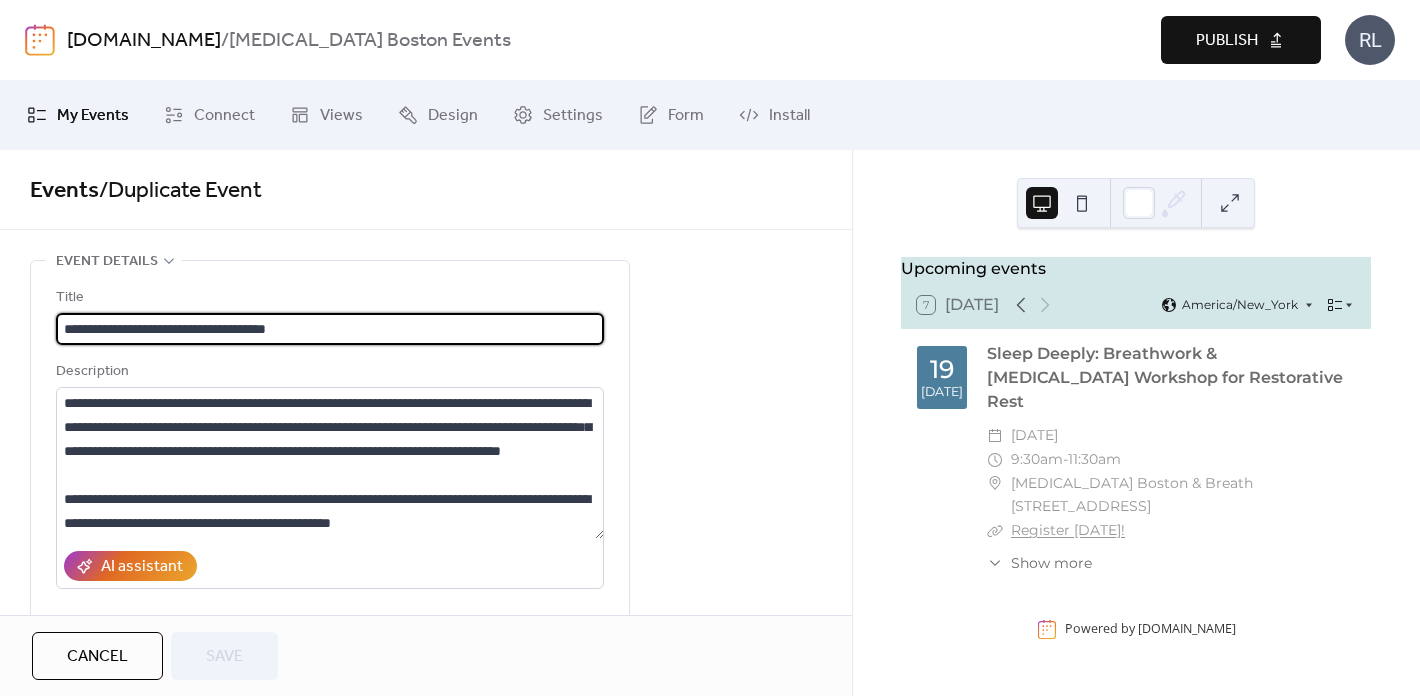 scroll, scrollTop: 0, scrollLeft: 0, axis: both 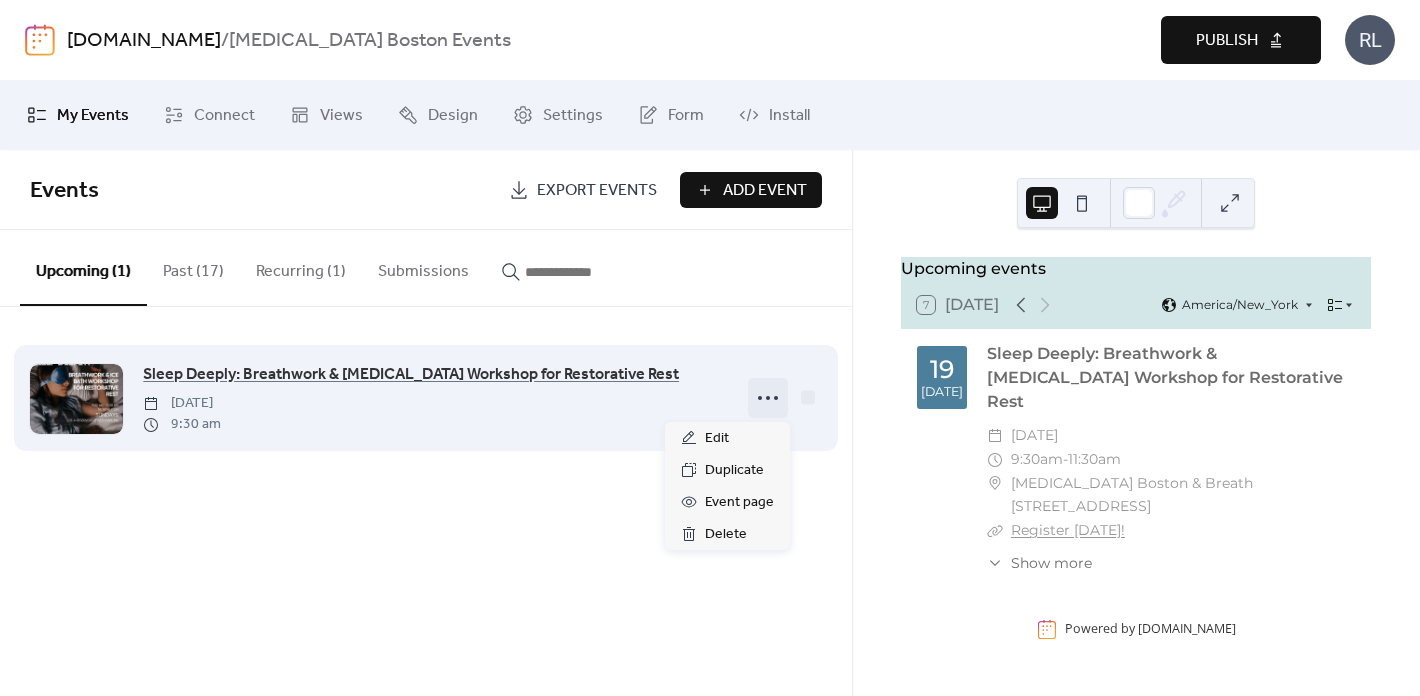 click 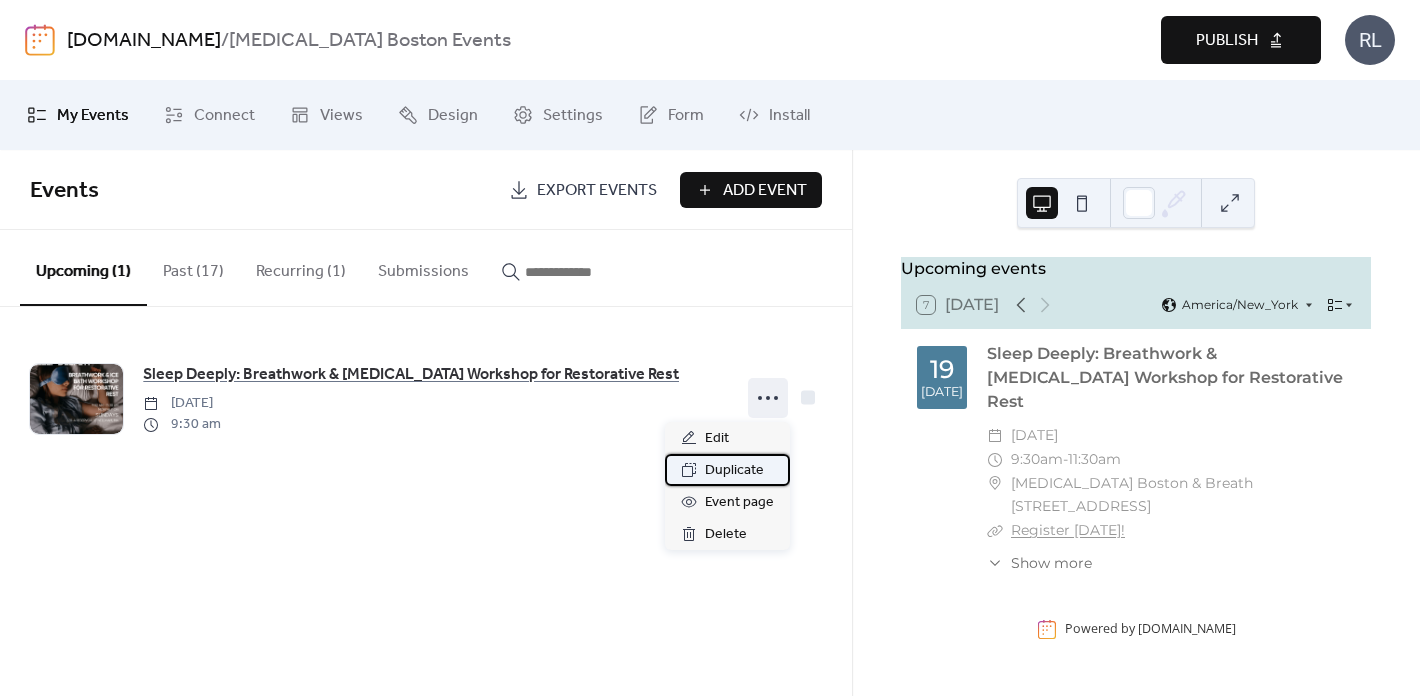 click on "Duplicate" at bounding box center (734, 471) 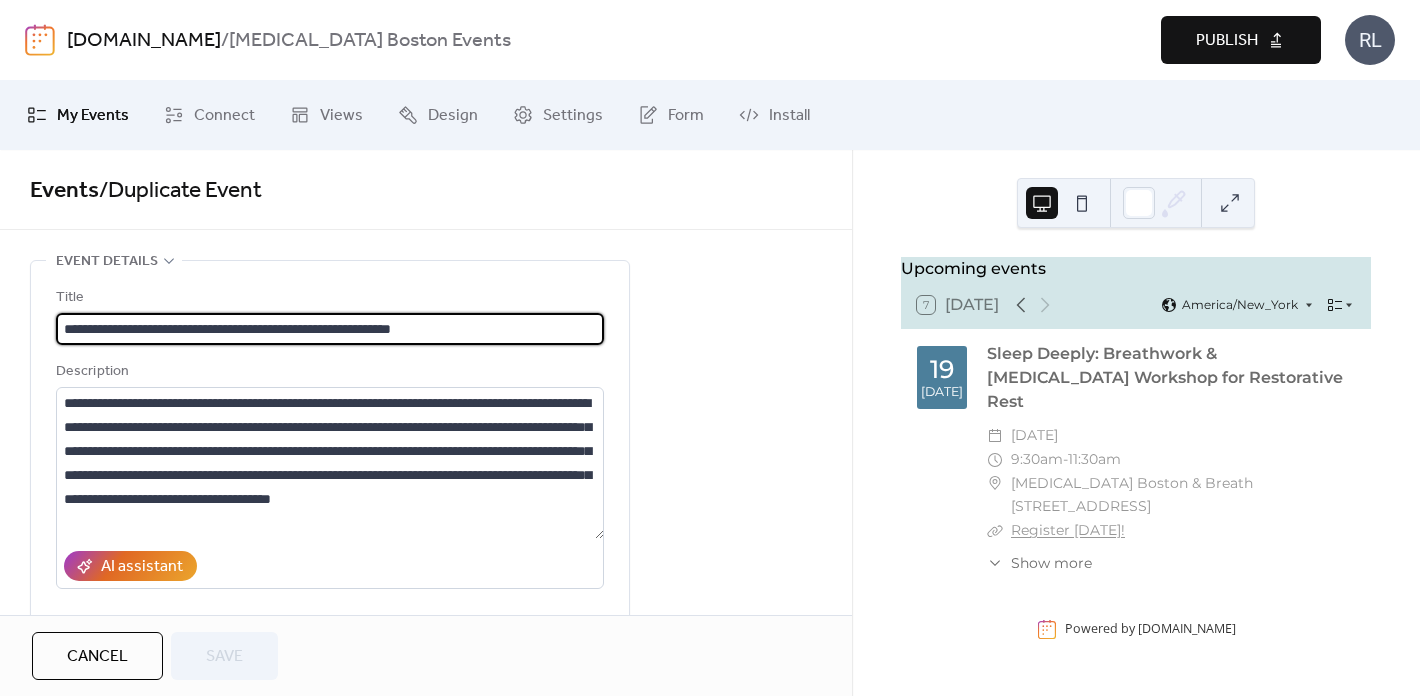 scroll, scrollTop: 0, scrollLeft: 0, axis: both 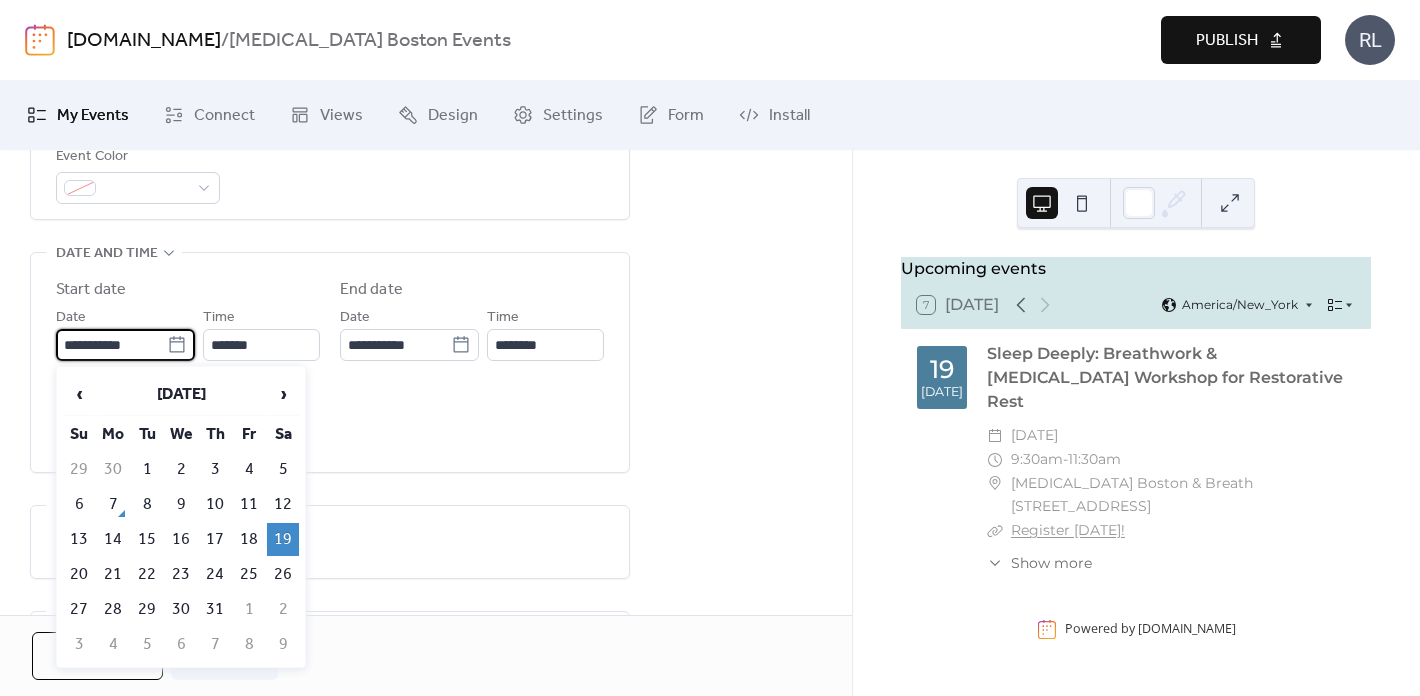 click on "**********" at bounding box center [111, 345] 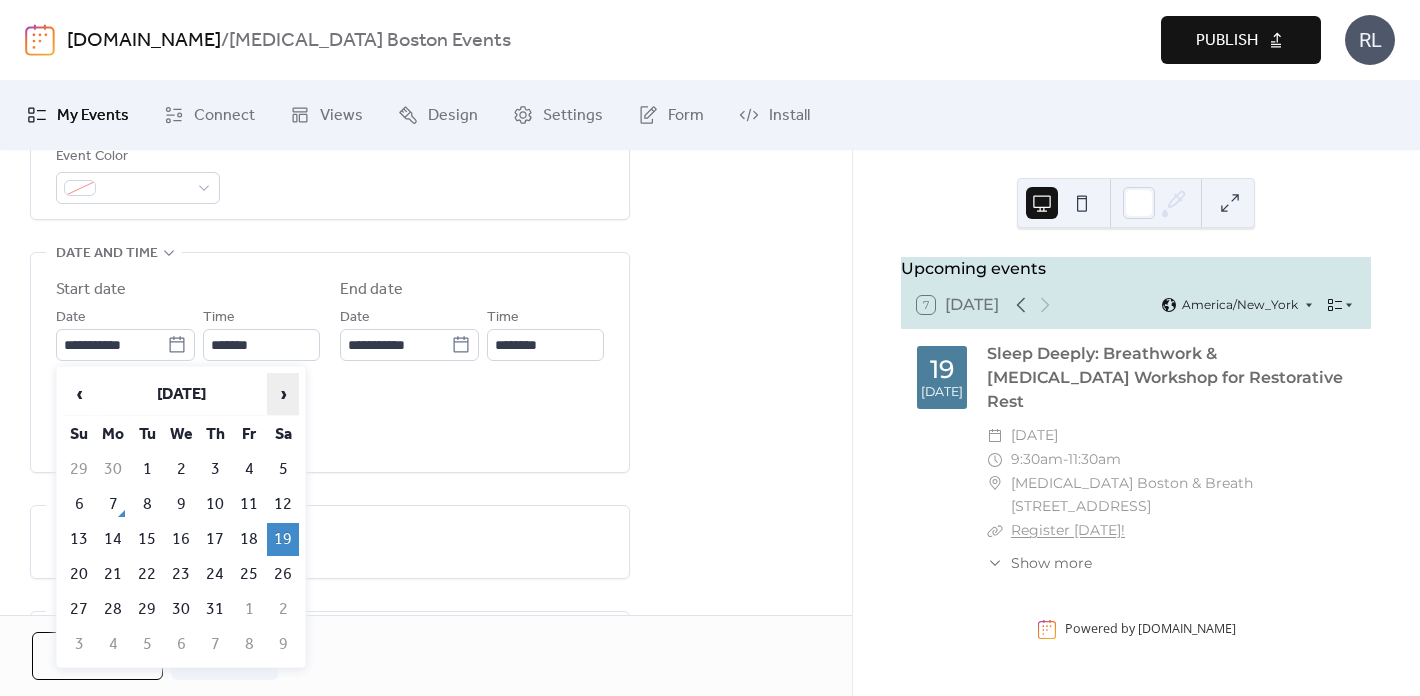 click on "›" at bounding box center [283, 394] 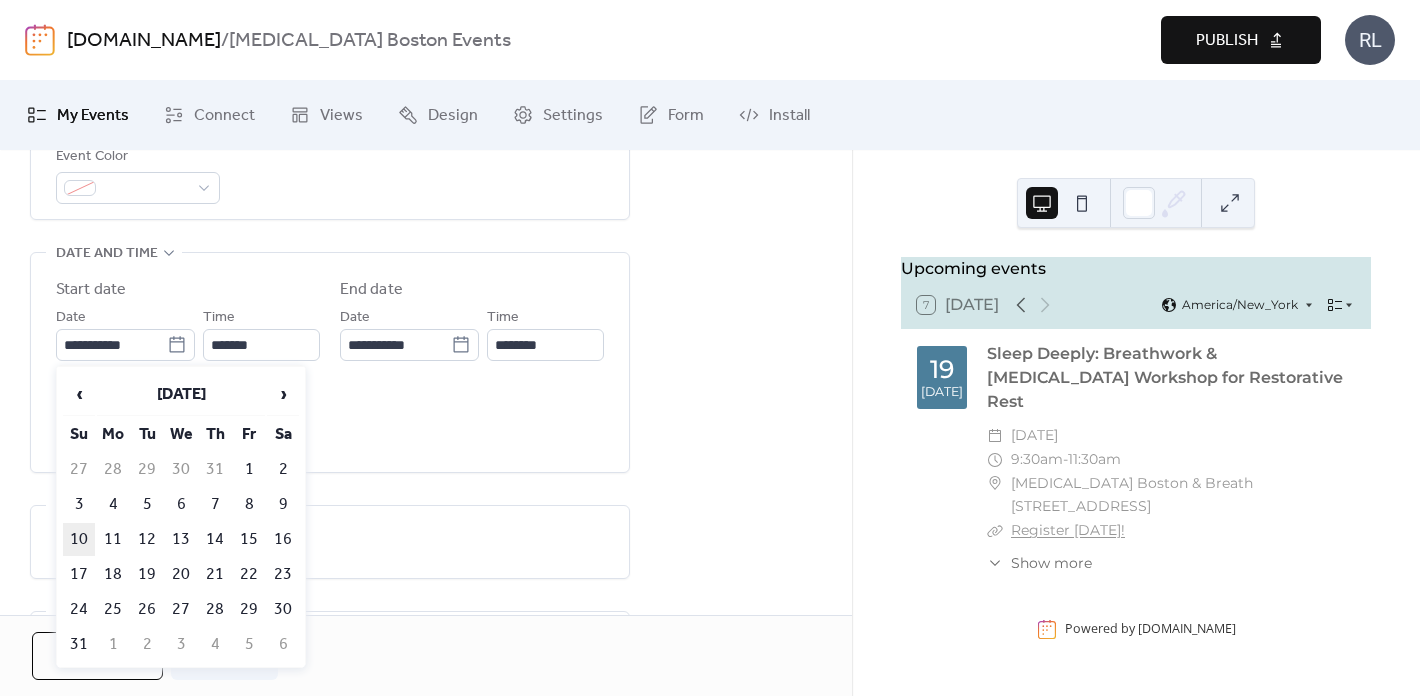 click on "10" at bounding box center [79, 539] 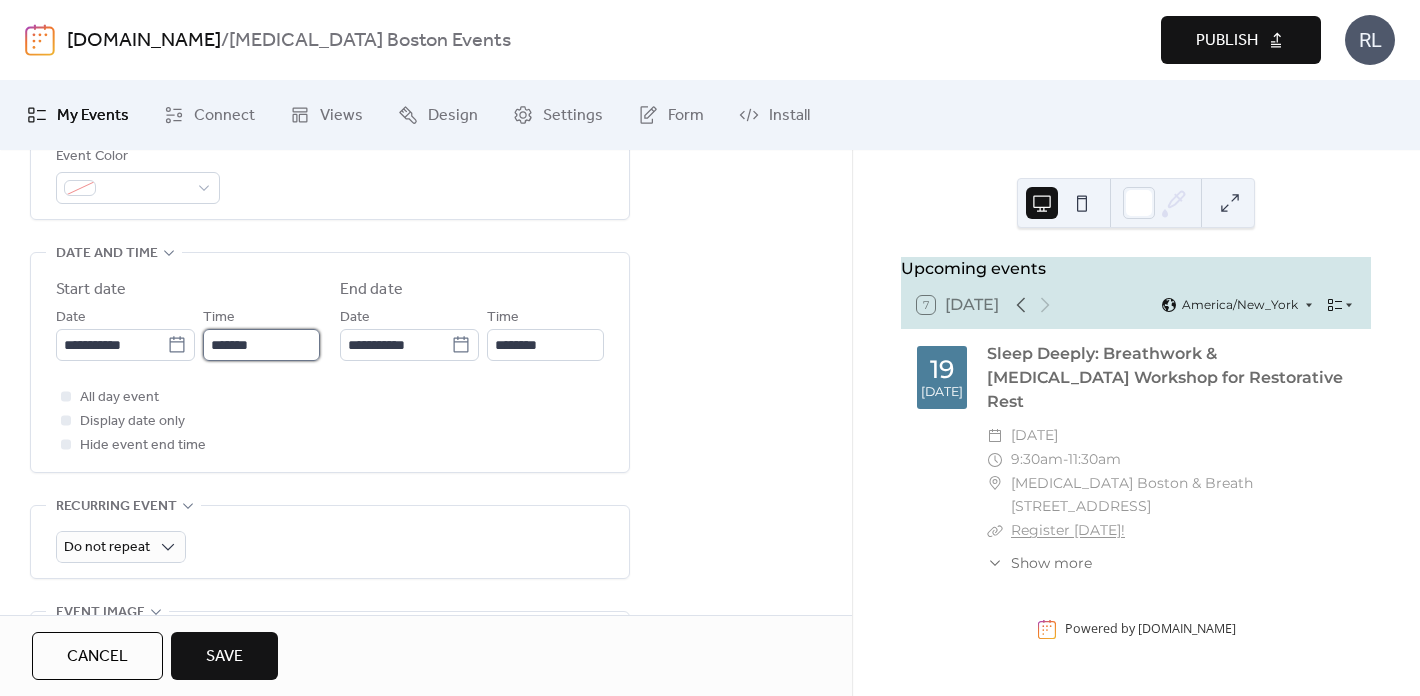click on "*******" at bounding box center [261, 345] 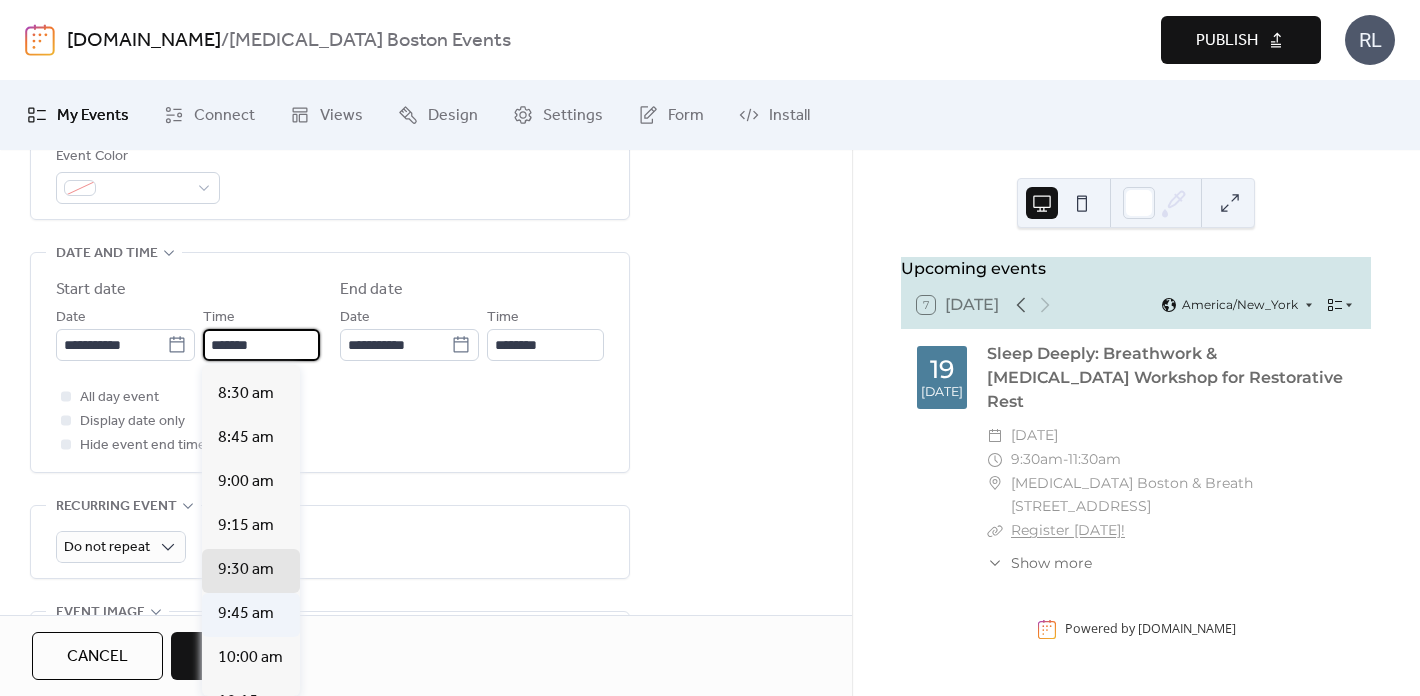 scroll, scrollTop: 1478, scrollLeft: 0, axis: vertical 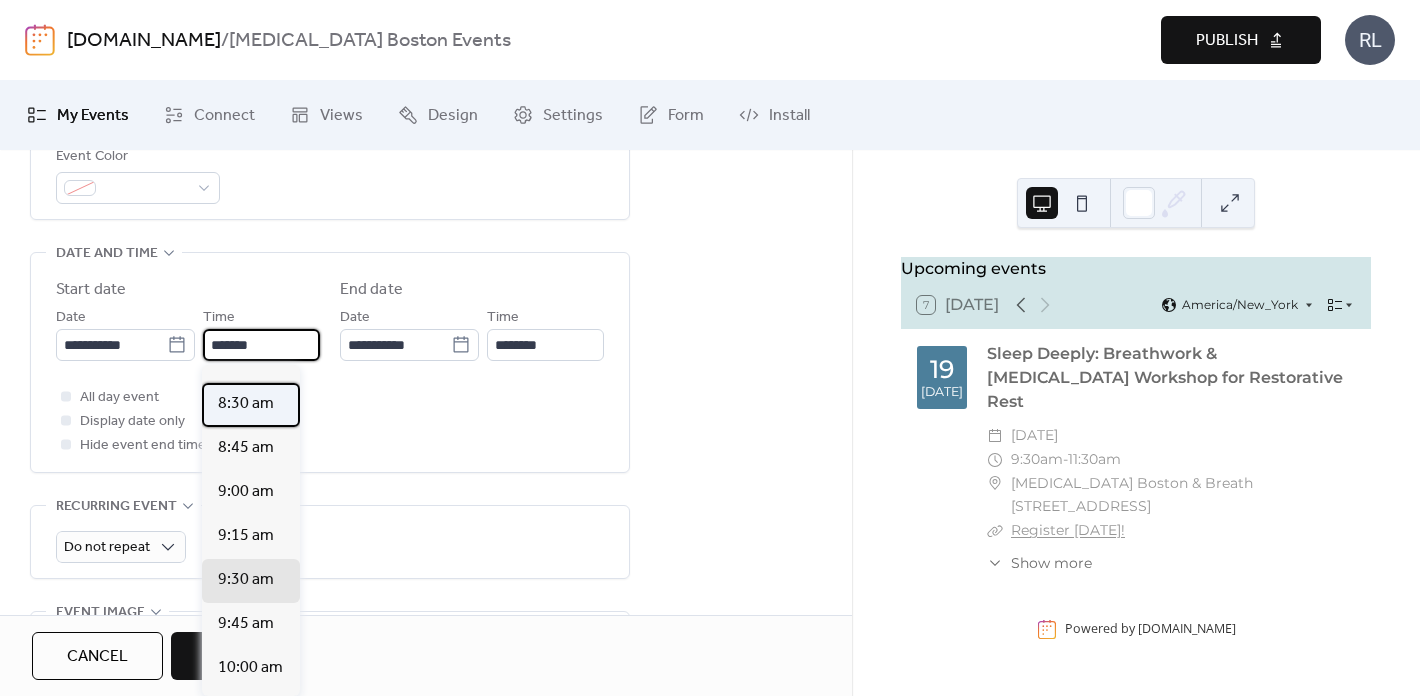 click on "8:30 am" at bounding box center [246, 404] 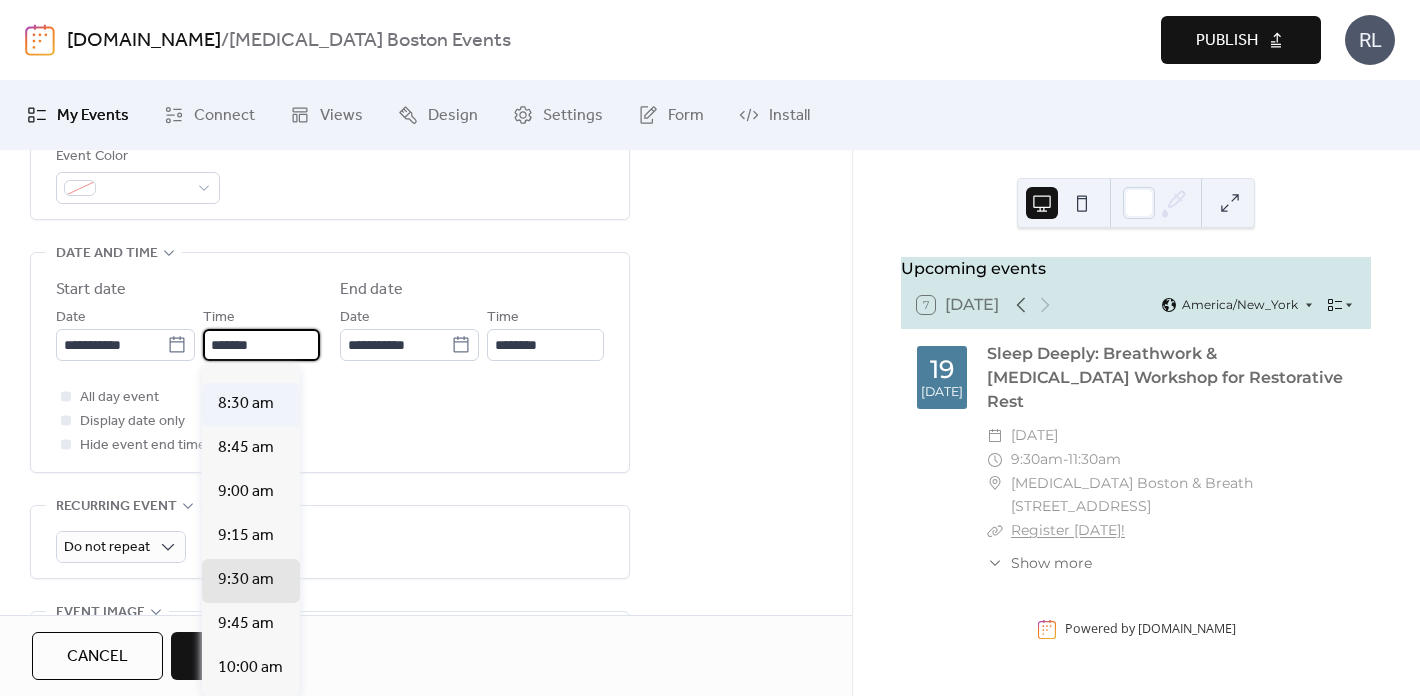 type on "*******" 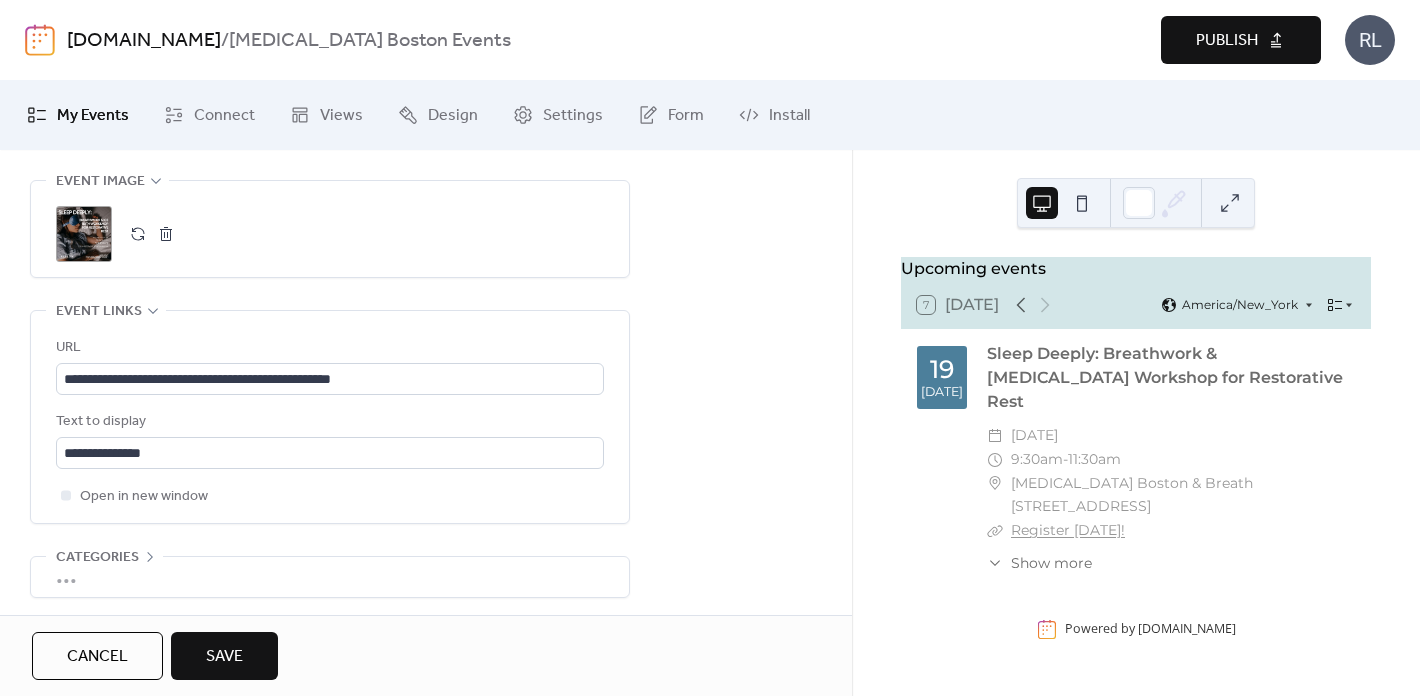 scroll, scrollTop: 1102, scrollLeft: 0, axis: vertical 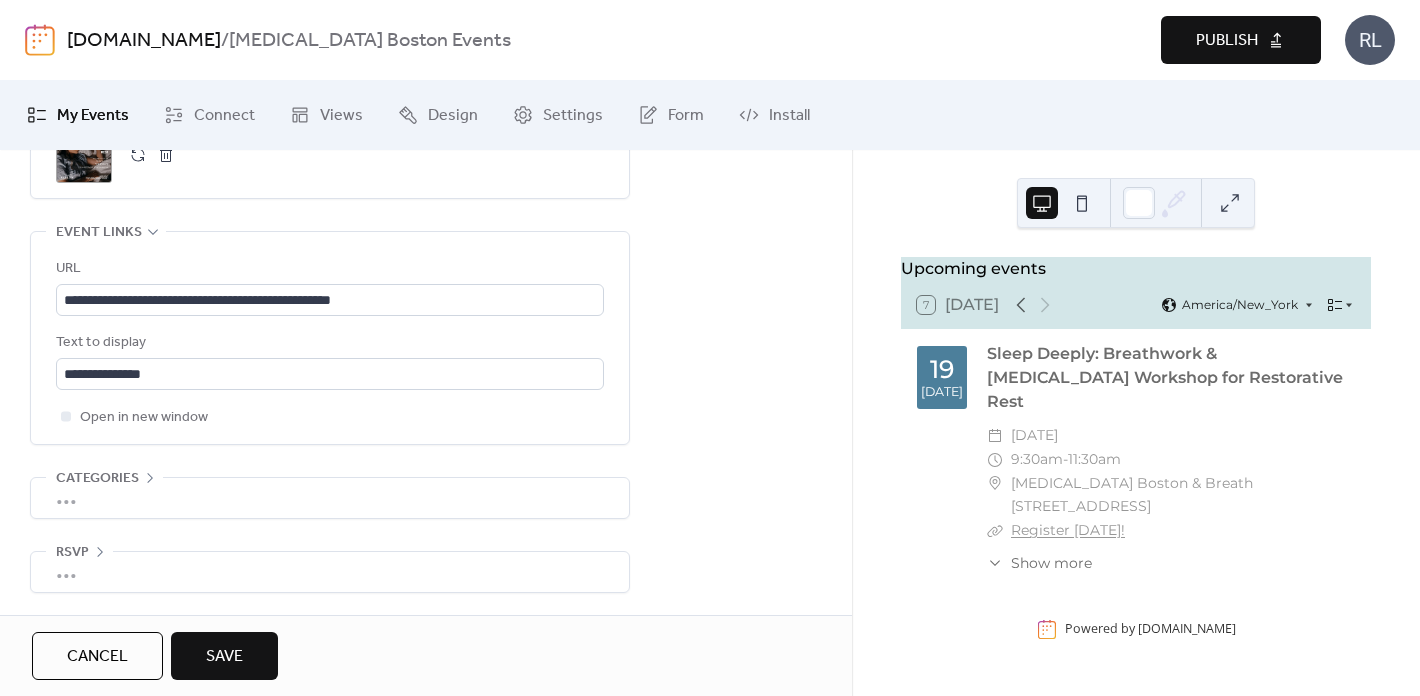 click on "Save" at bounding box center (224, 656) 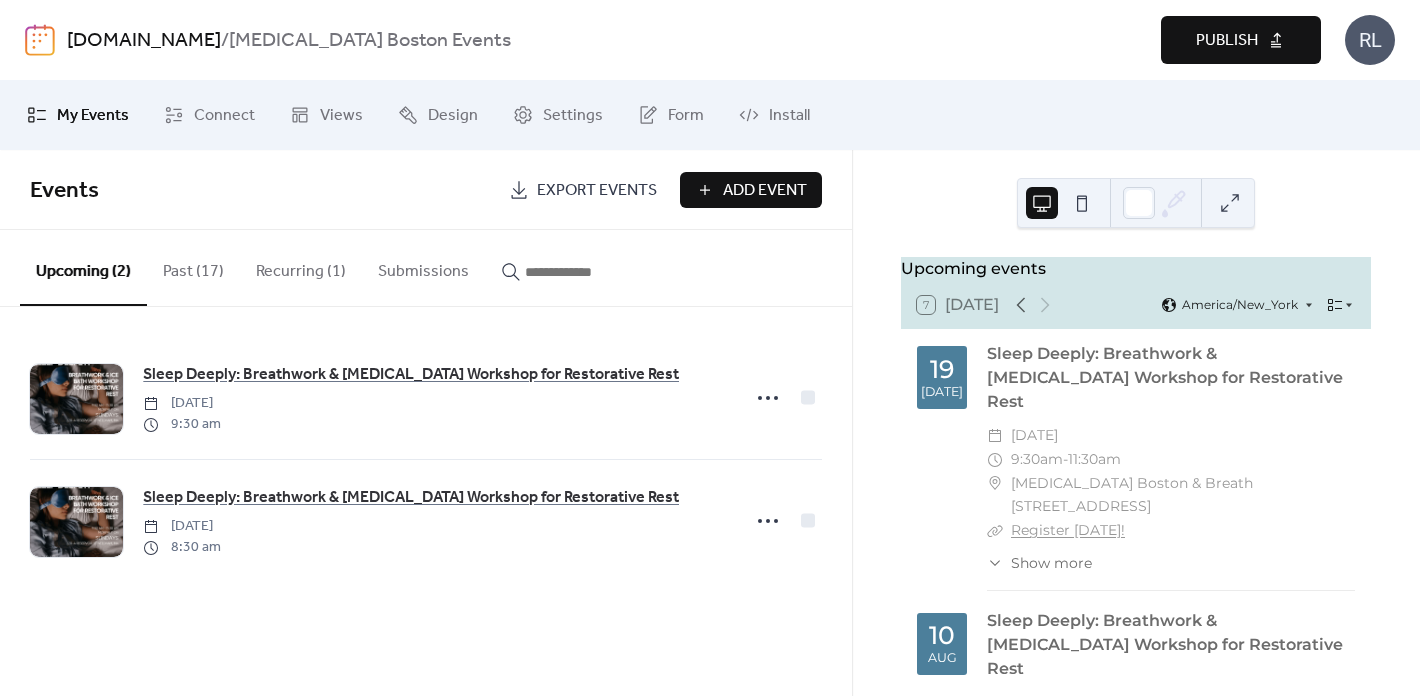 scroll, scrollTop: 0, scrollLeft: 0, axis: both 